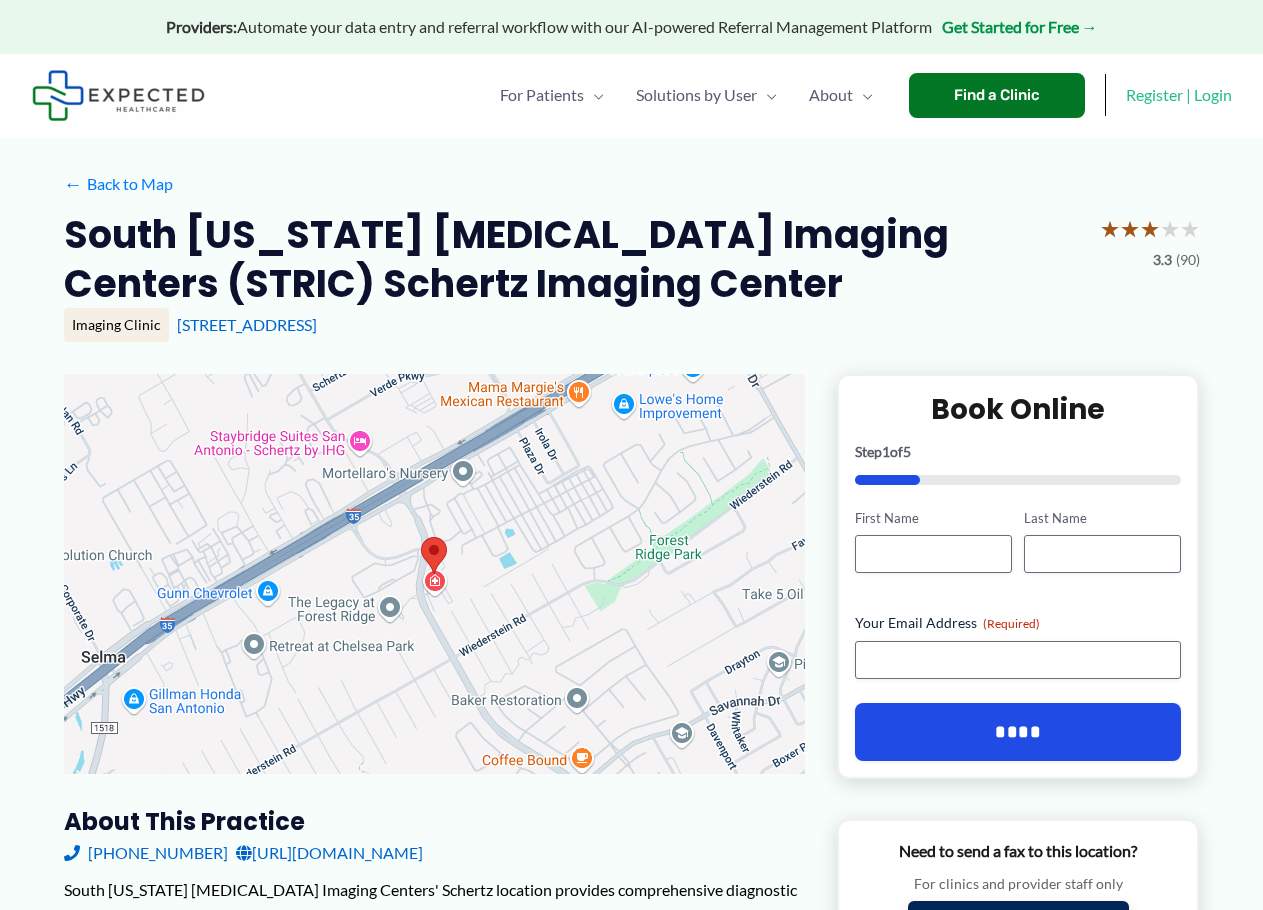 click on "Send a Fax to this Location" at bounding box center (1018, 920) 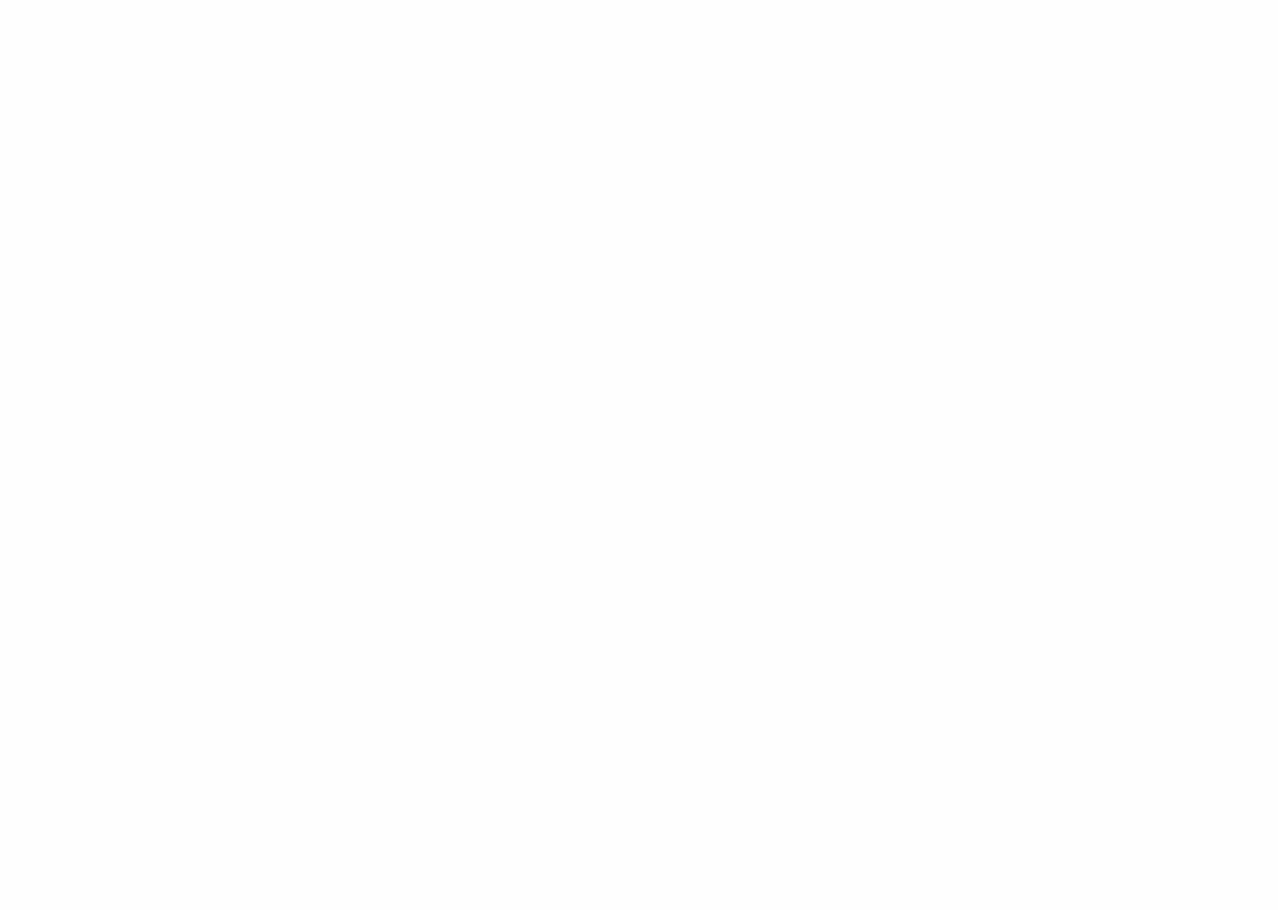scroll, scrollTop: 300, scrollLeft: 0, axis: vertical 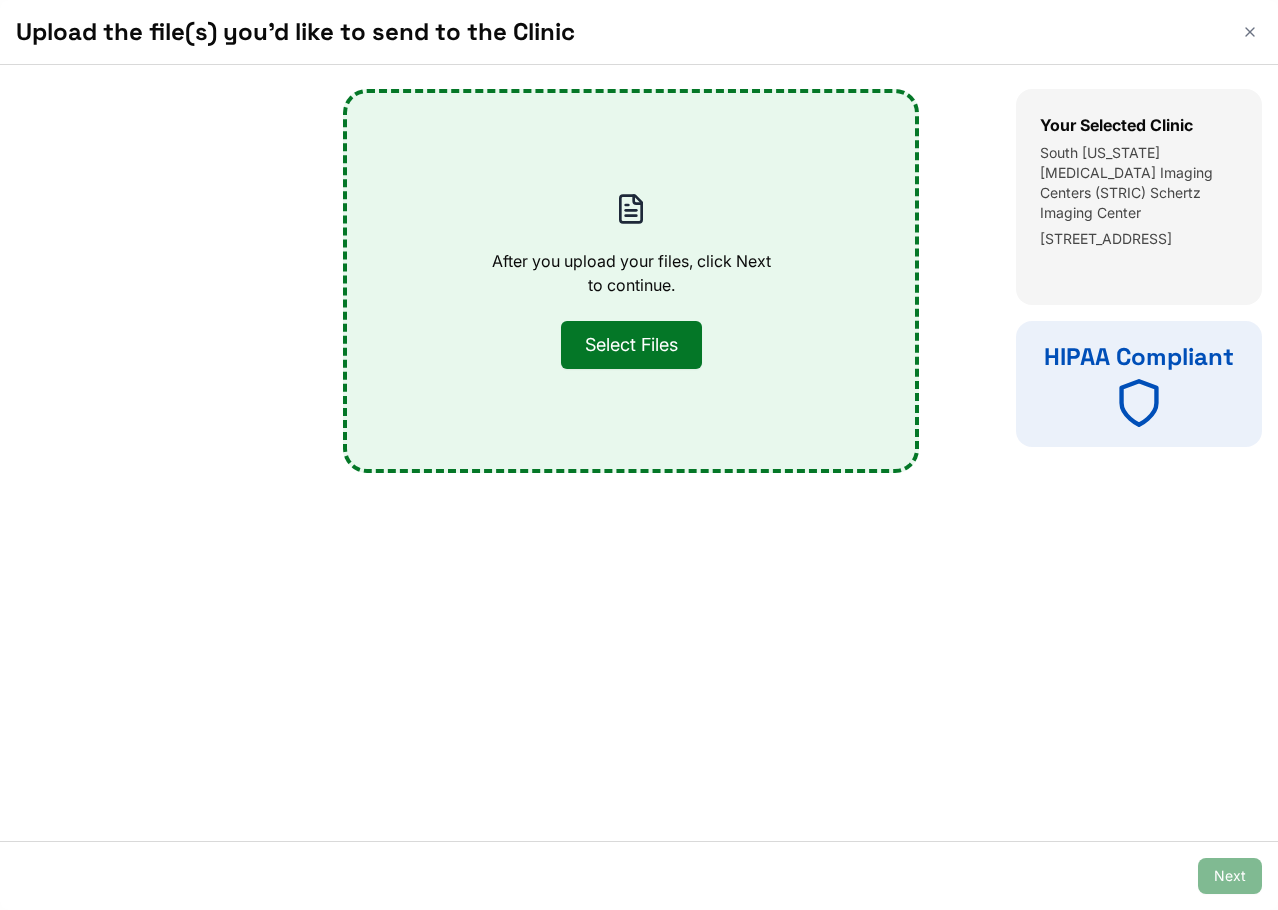 click on "Select Files" at bounding box center [631, 345] 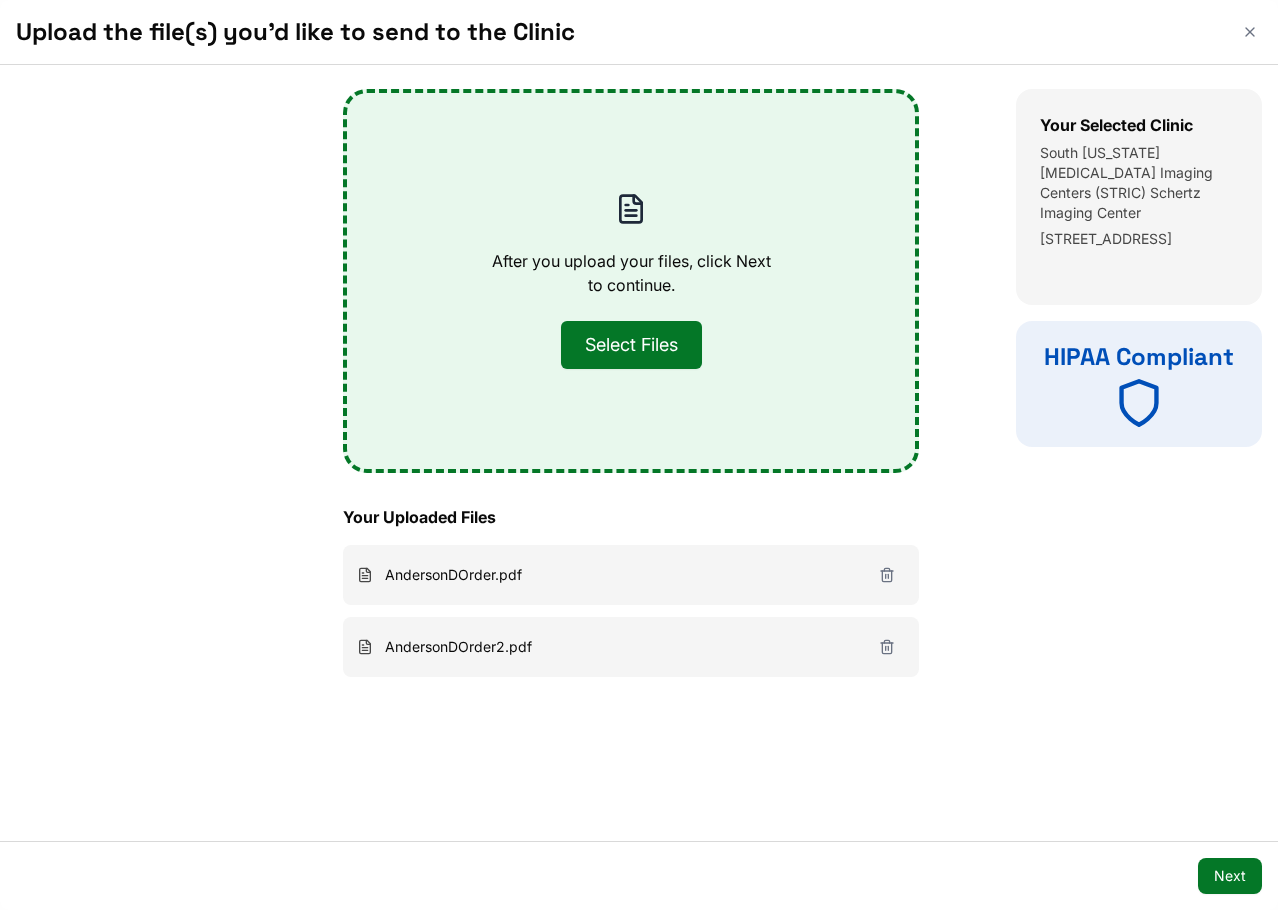 click on "Next" at bounding box center [1230, 876] 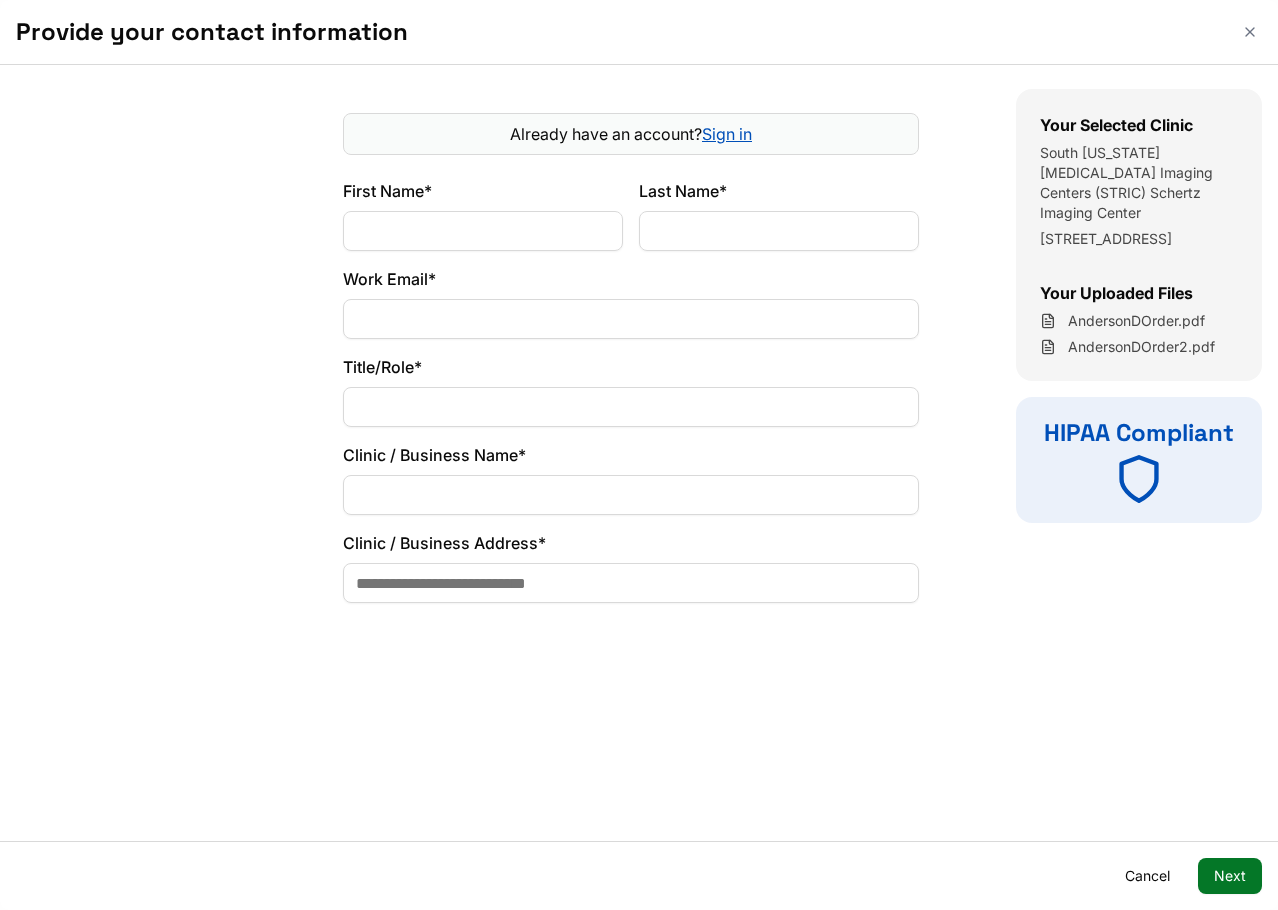 click on "First Name*" at bounding box center (483, 215) 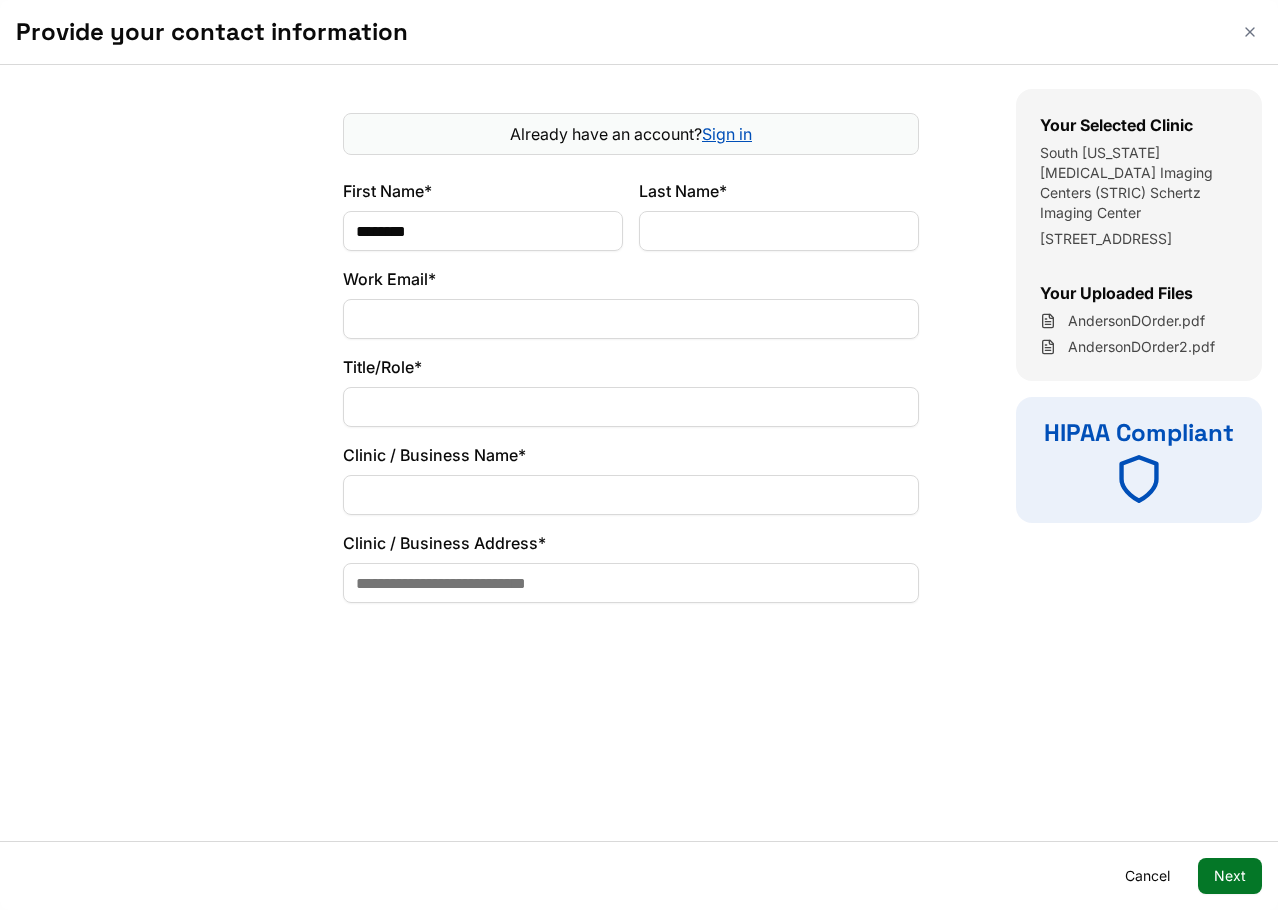 type on "*******" 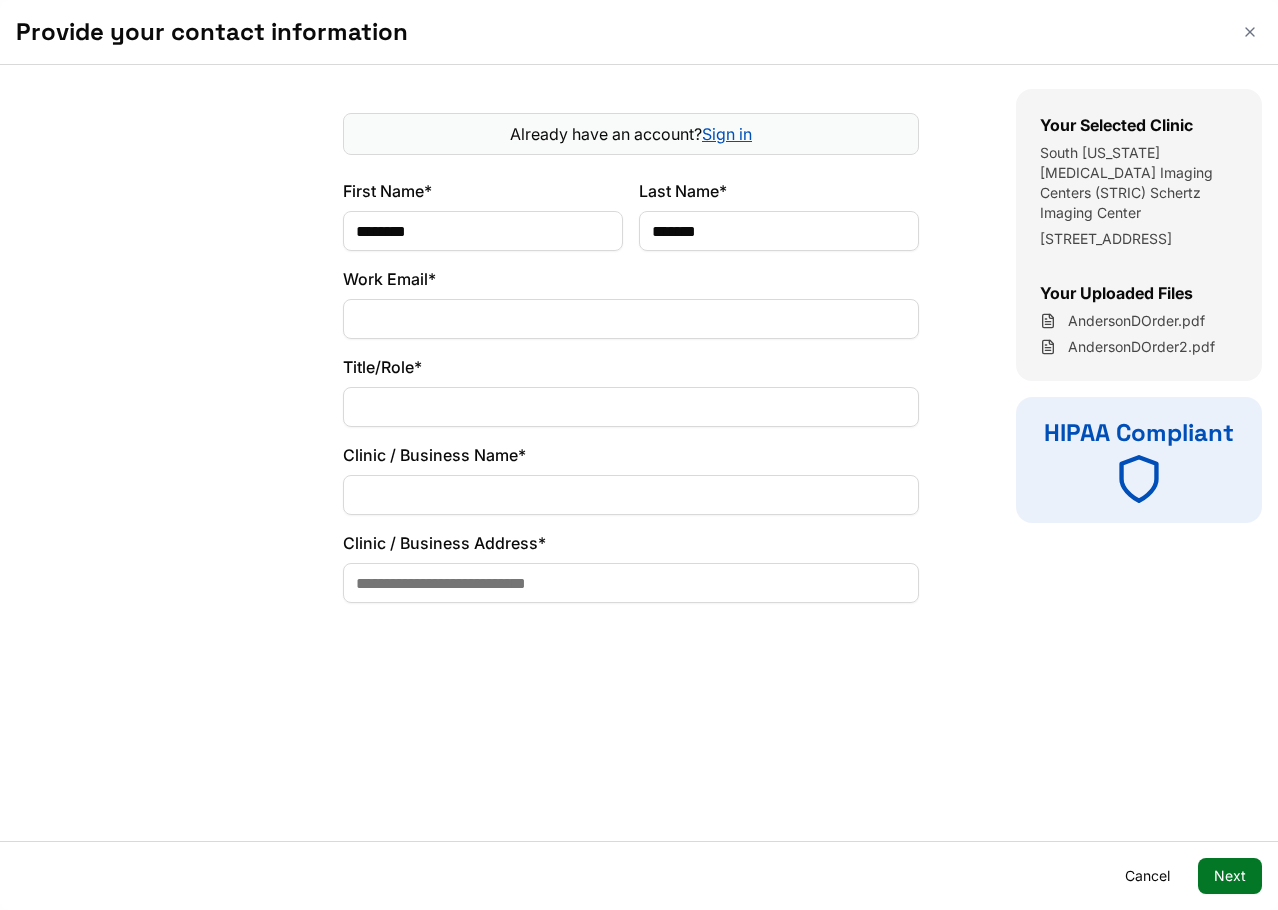 click on "Work Email*" at bounding box center (631, 319) 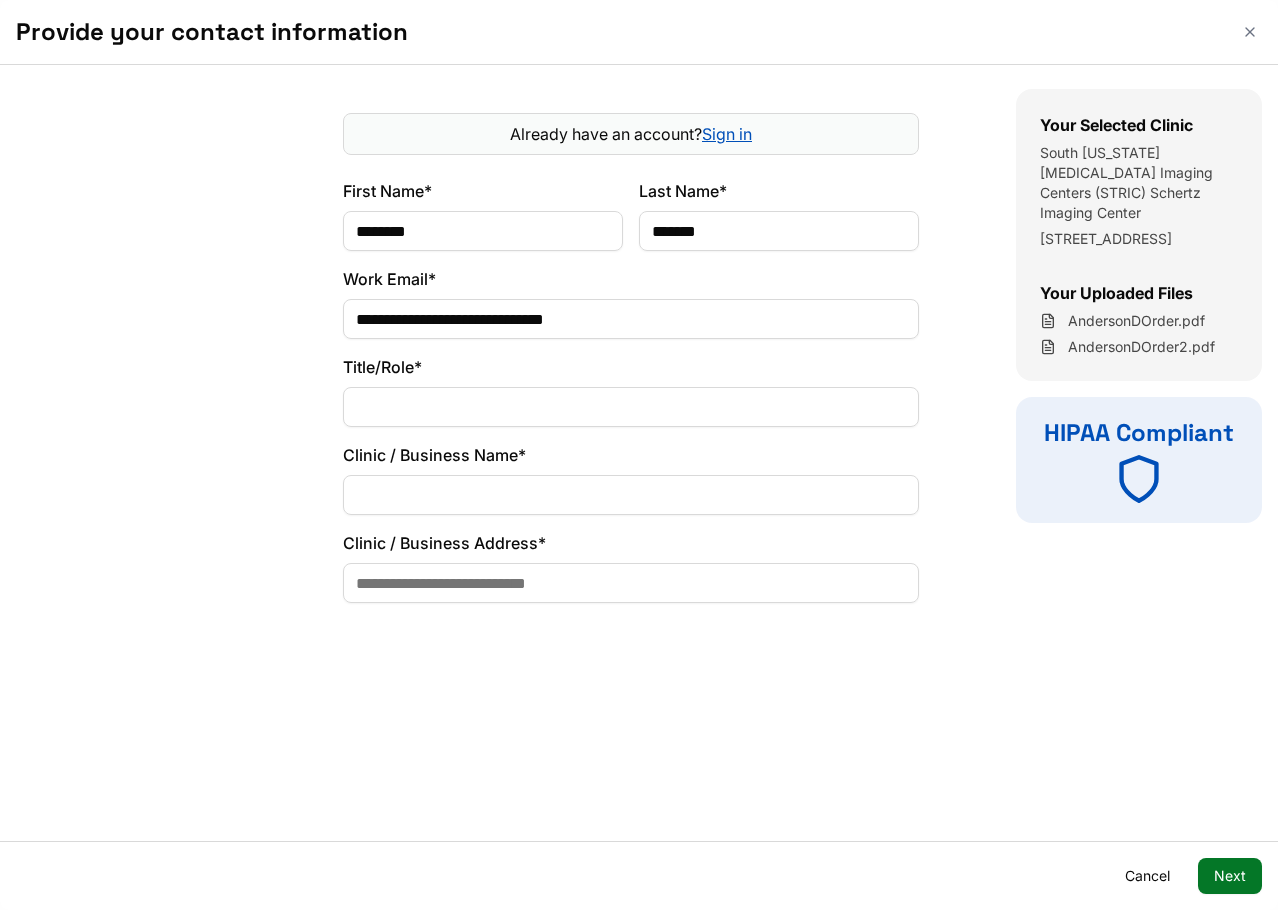 click on "Title/Role*" at bounding box center [631, 407] 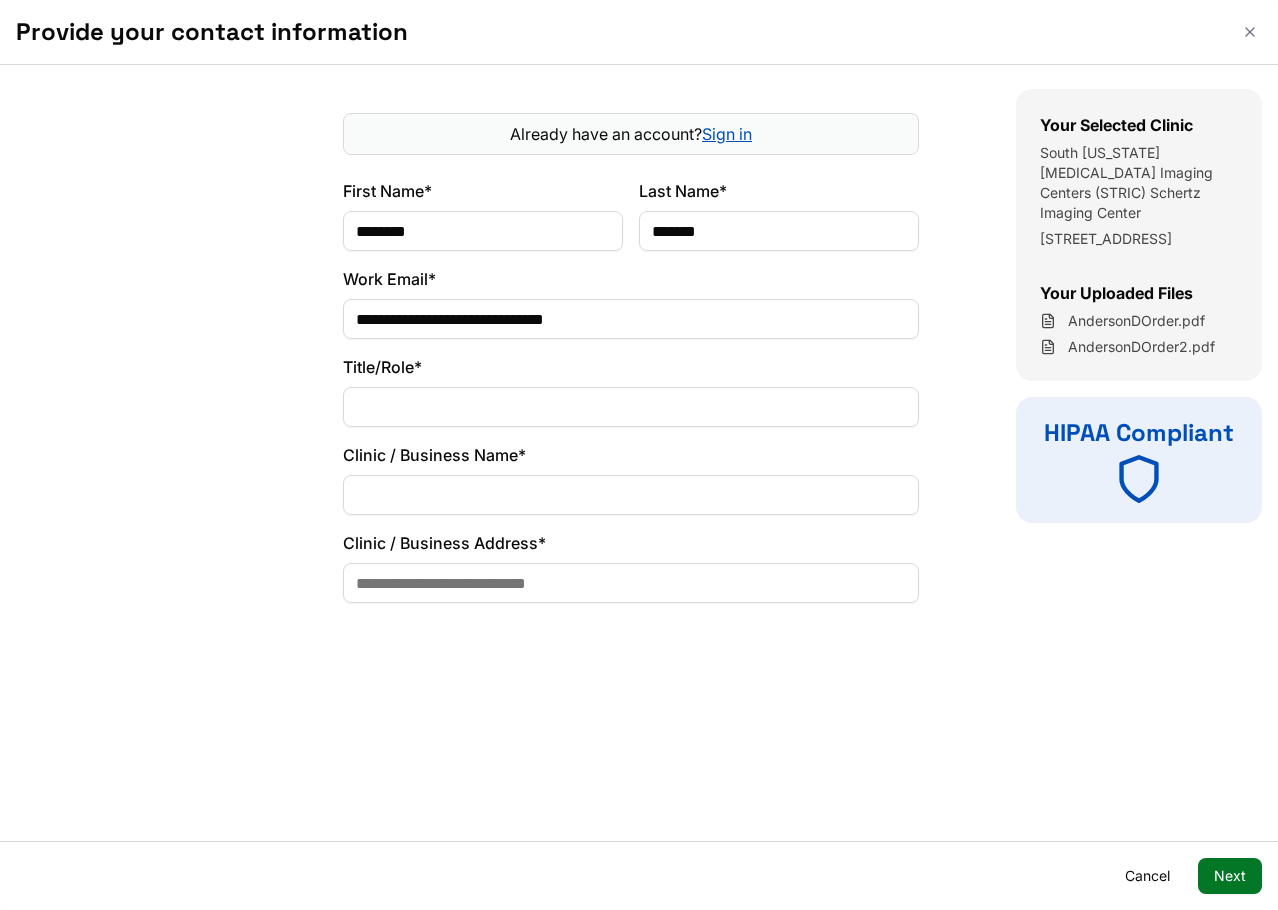 click on "Title/Role*" at bounding box center (631, 407) 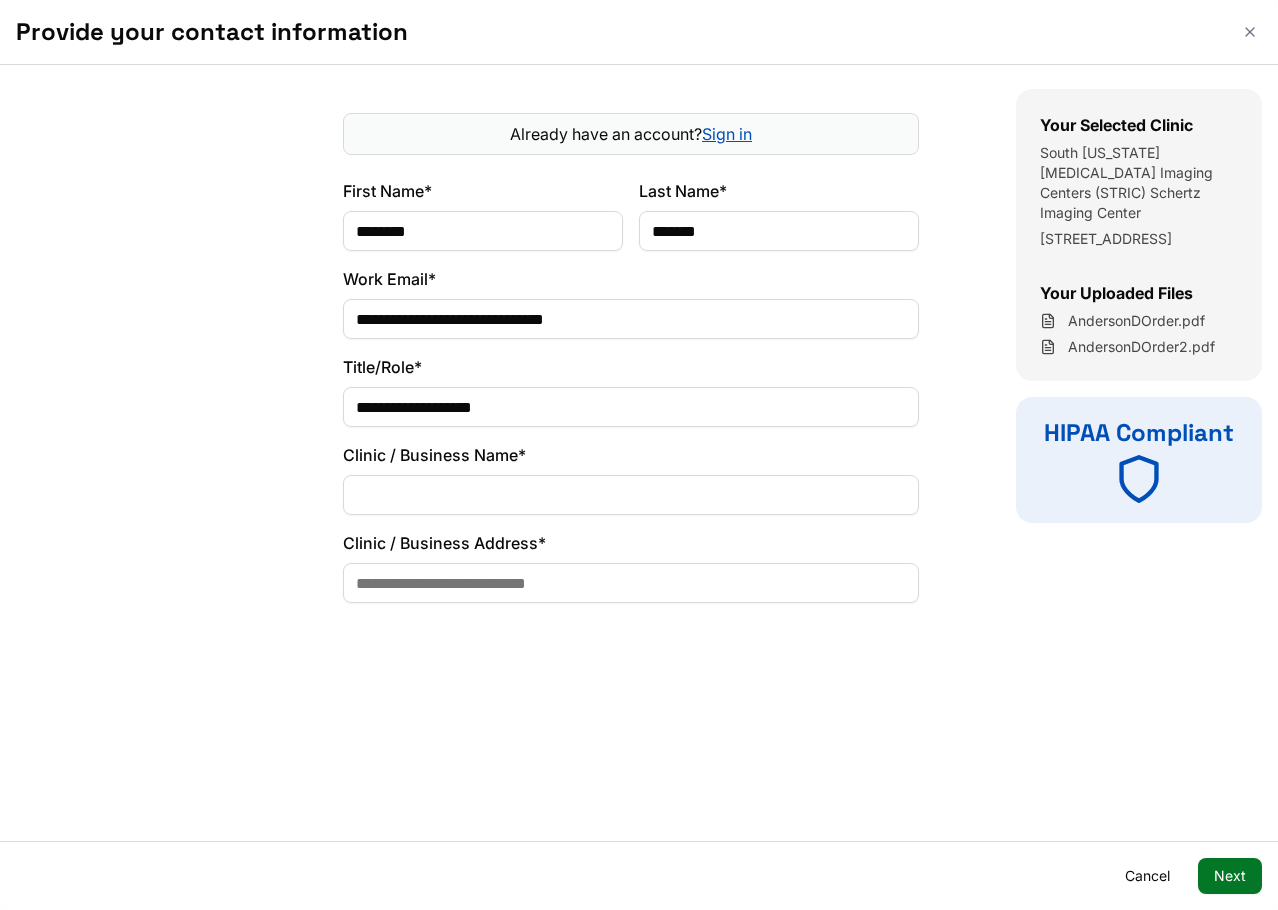type on "**********" 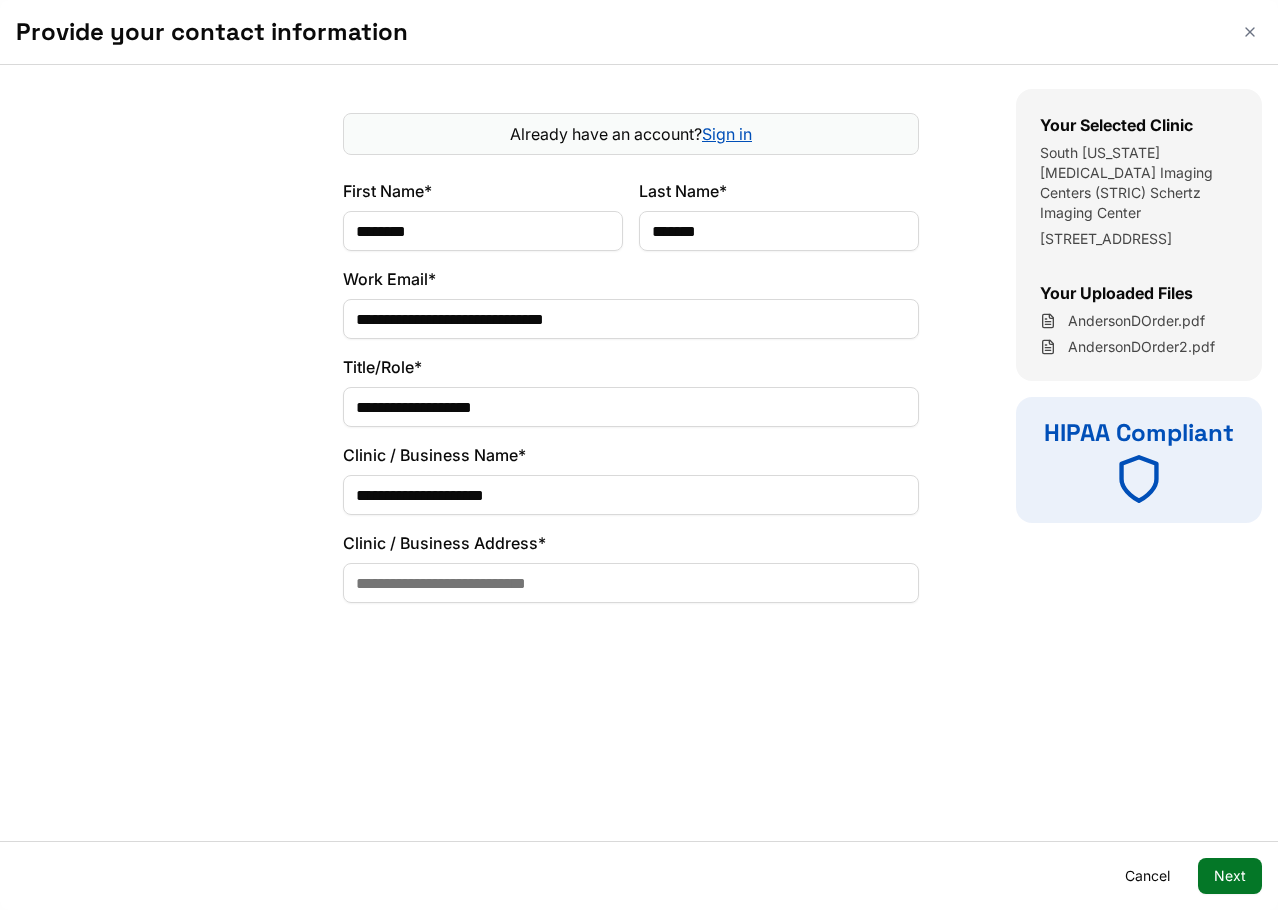 type on "**********" 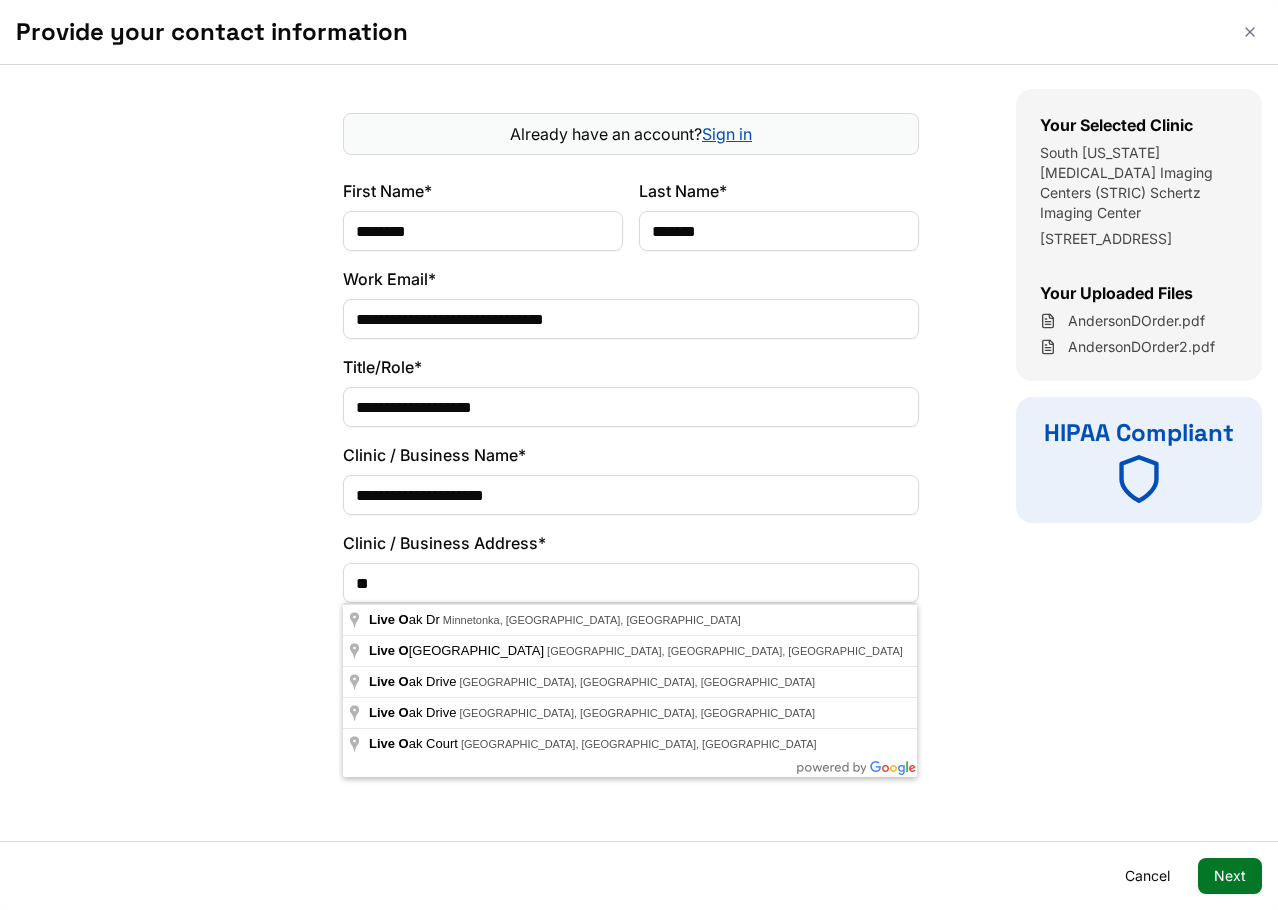 type on "*" 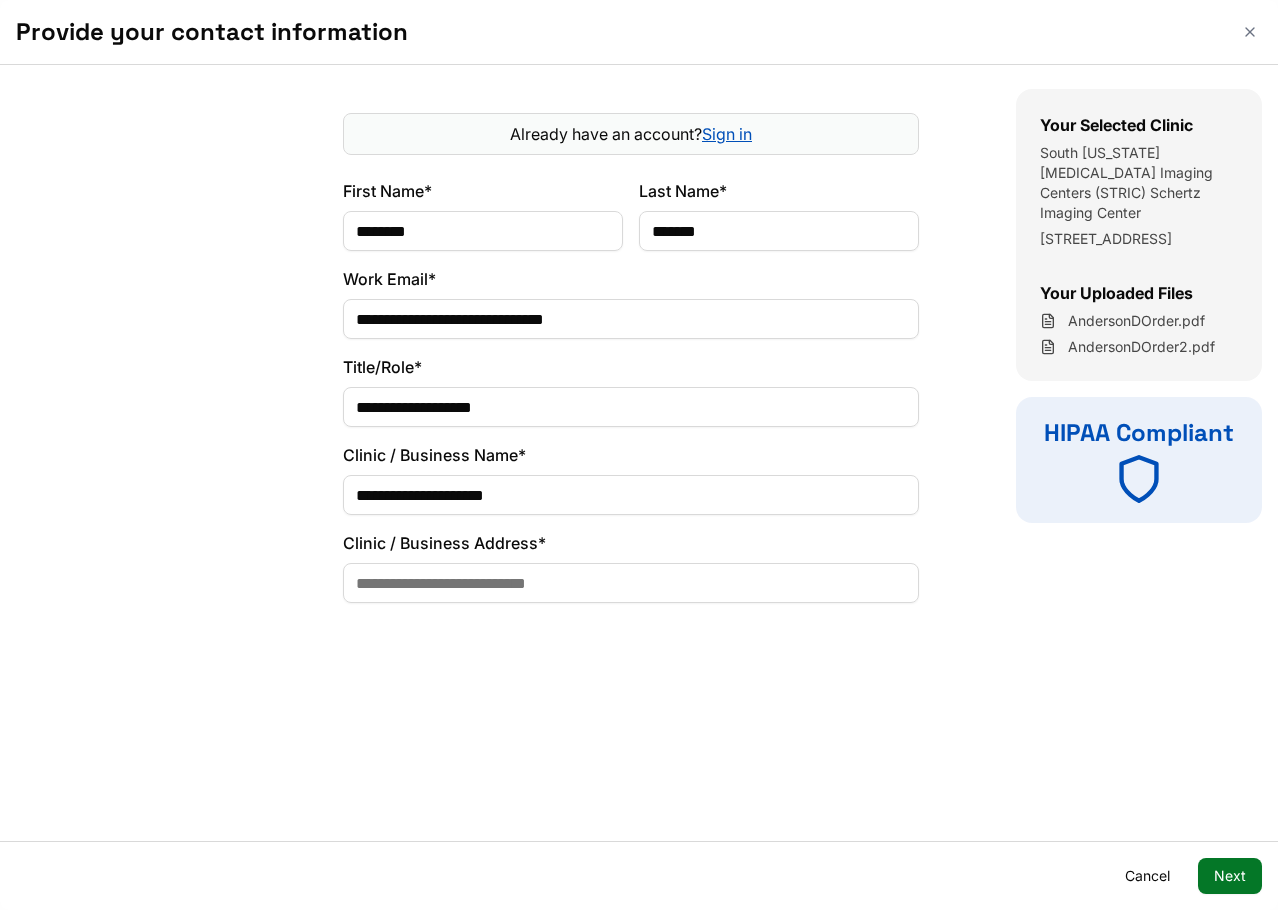 paste on "**********" 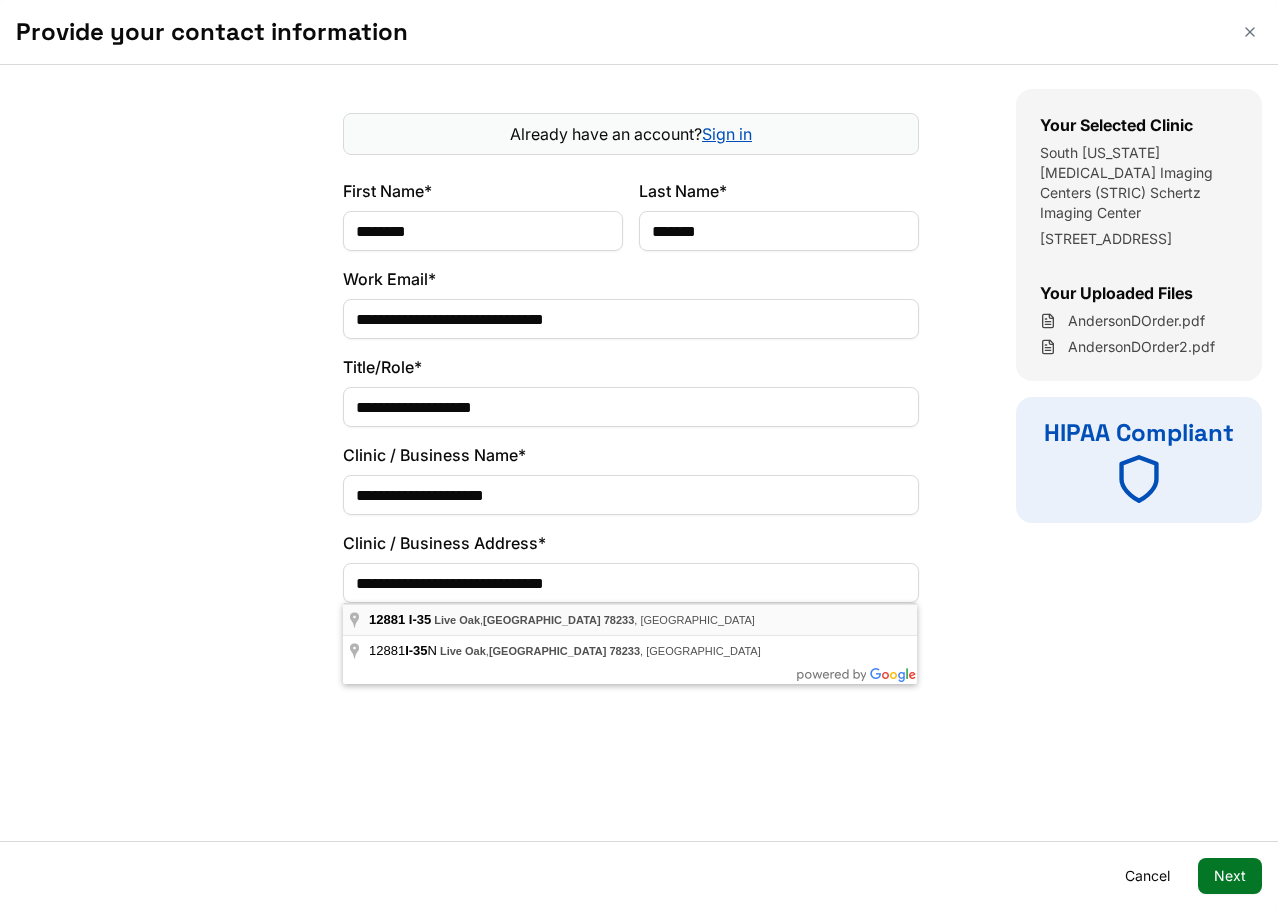 type on "**********" 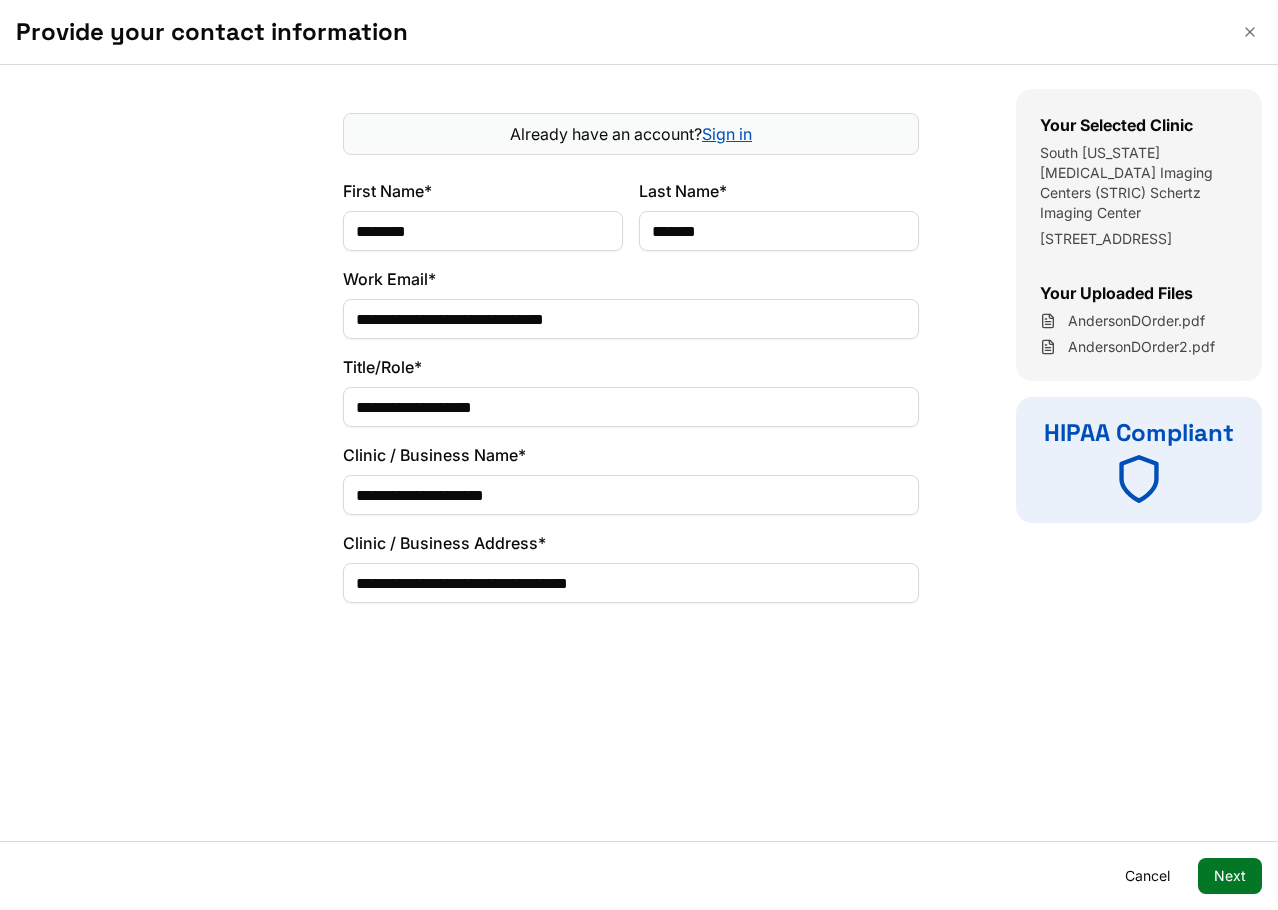 click on "Next" at bounding box center [1230, 876] 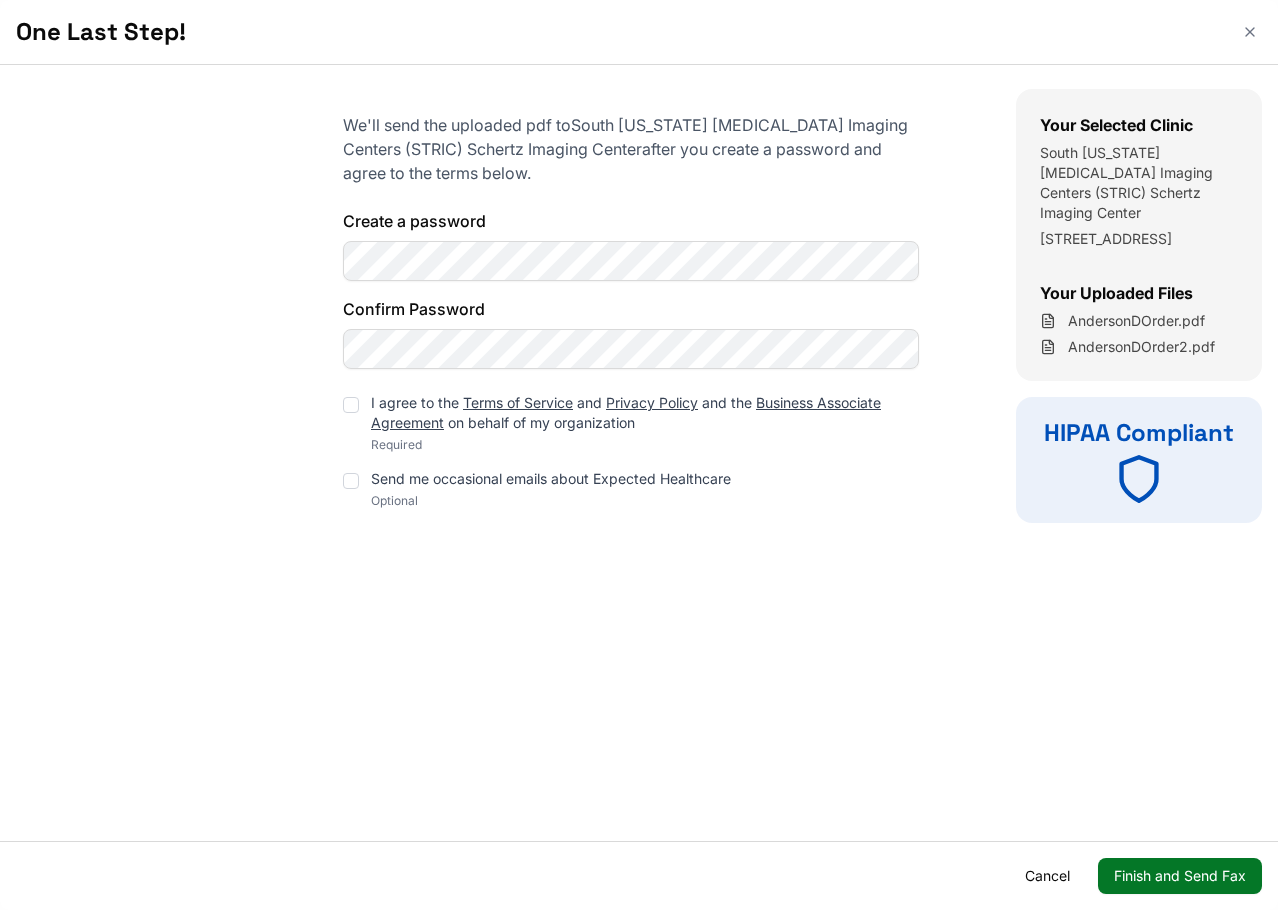click on "Finish and Send Fax" at bounding box center [1180, 876] 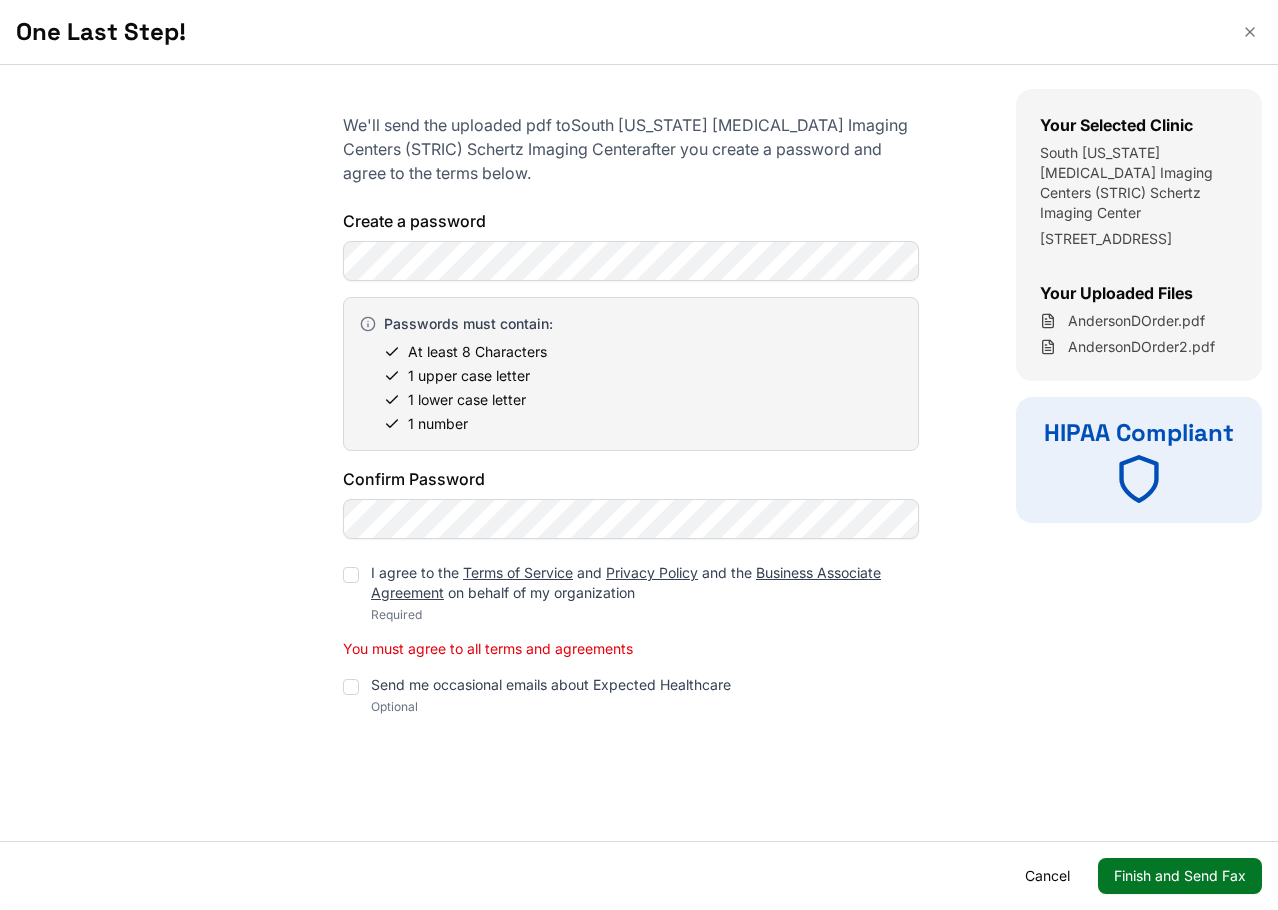 click at bounding box center [351, 575] 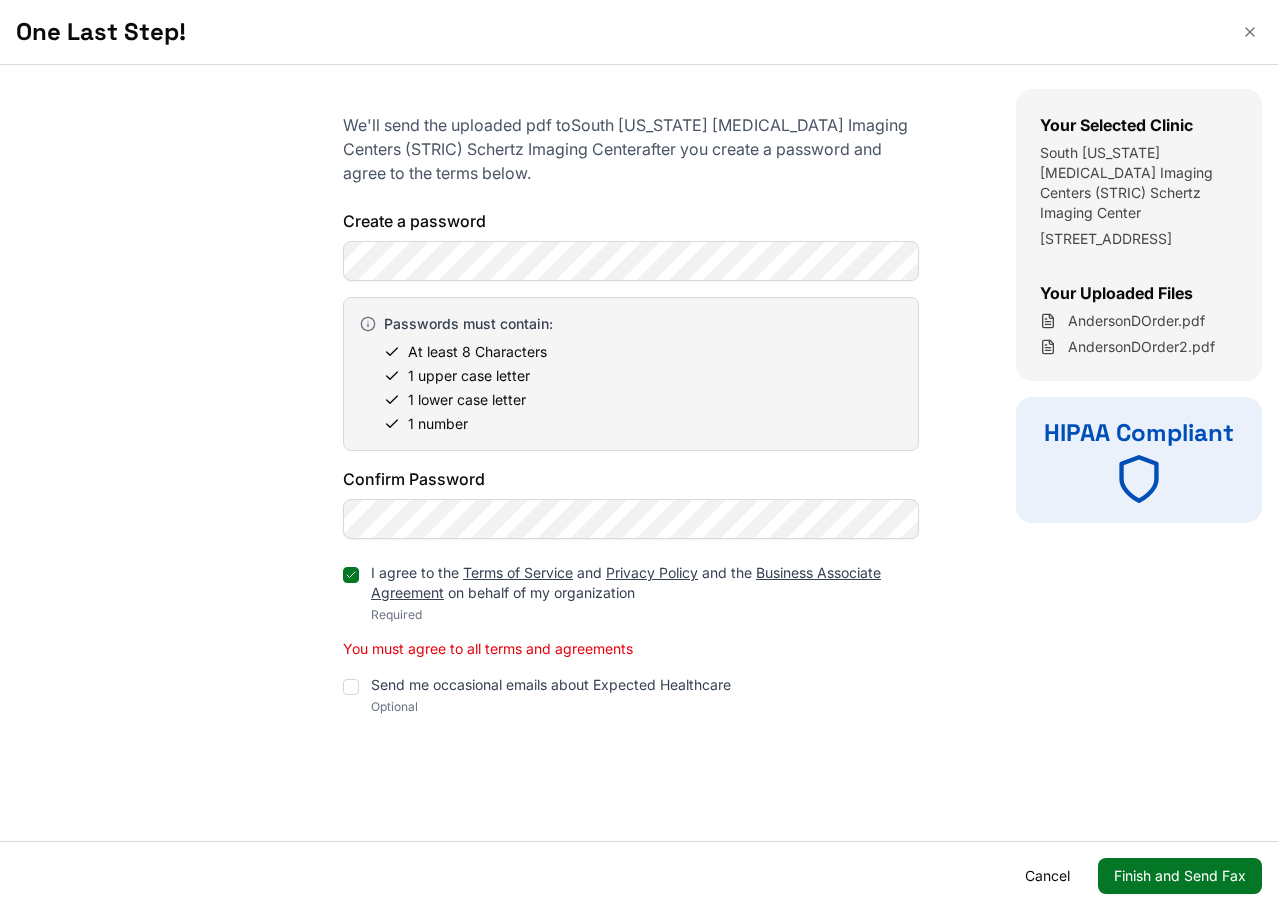 click on "Send me occasional emails about Expected Healthcare Optional" at bounding box center (631, 695) 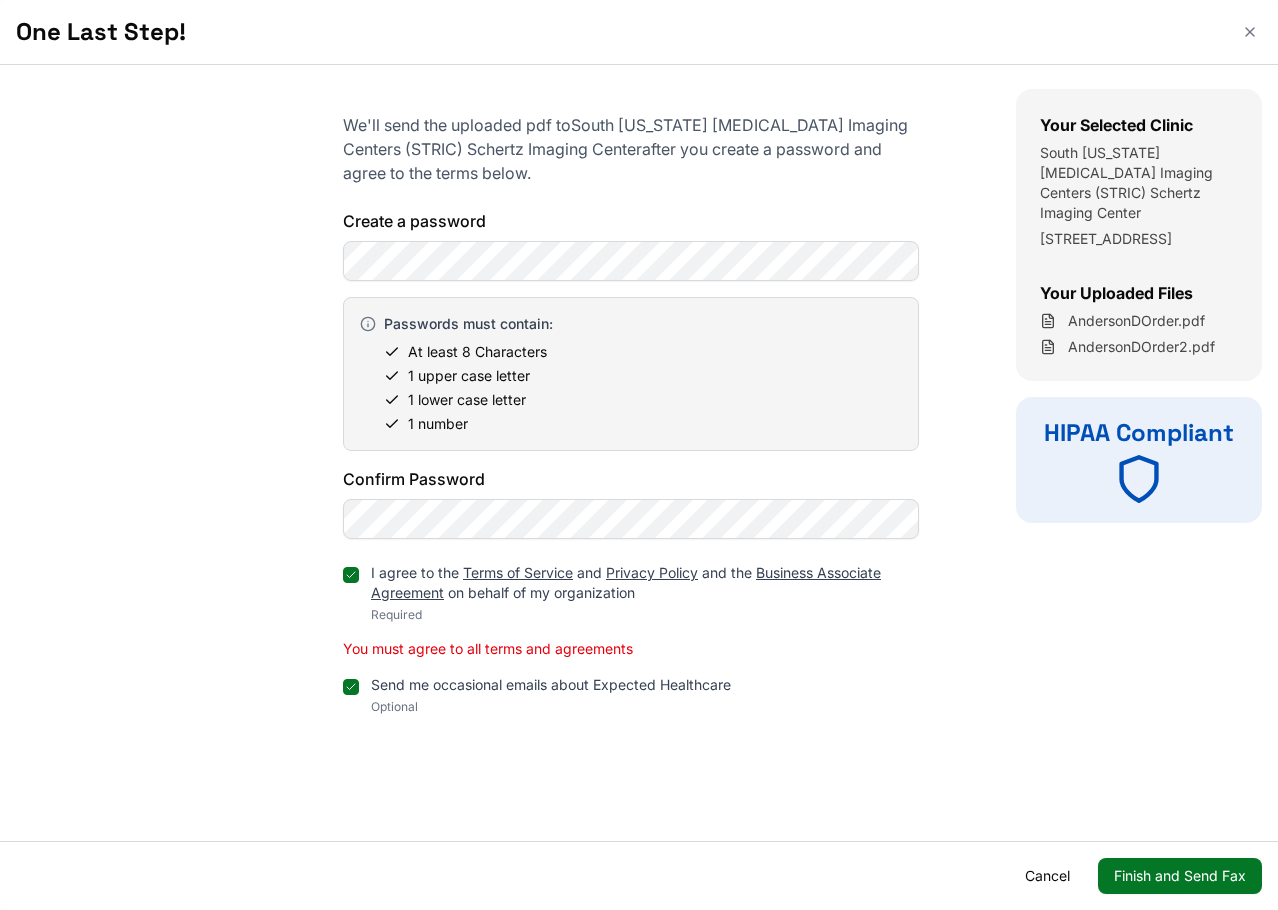 click on "Send me occasional emails about Expected Healthcare" at bounding box center (551, 684) 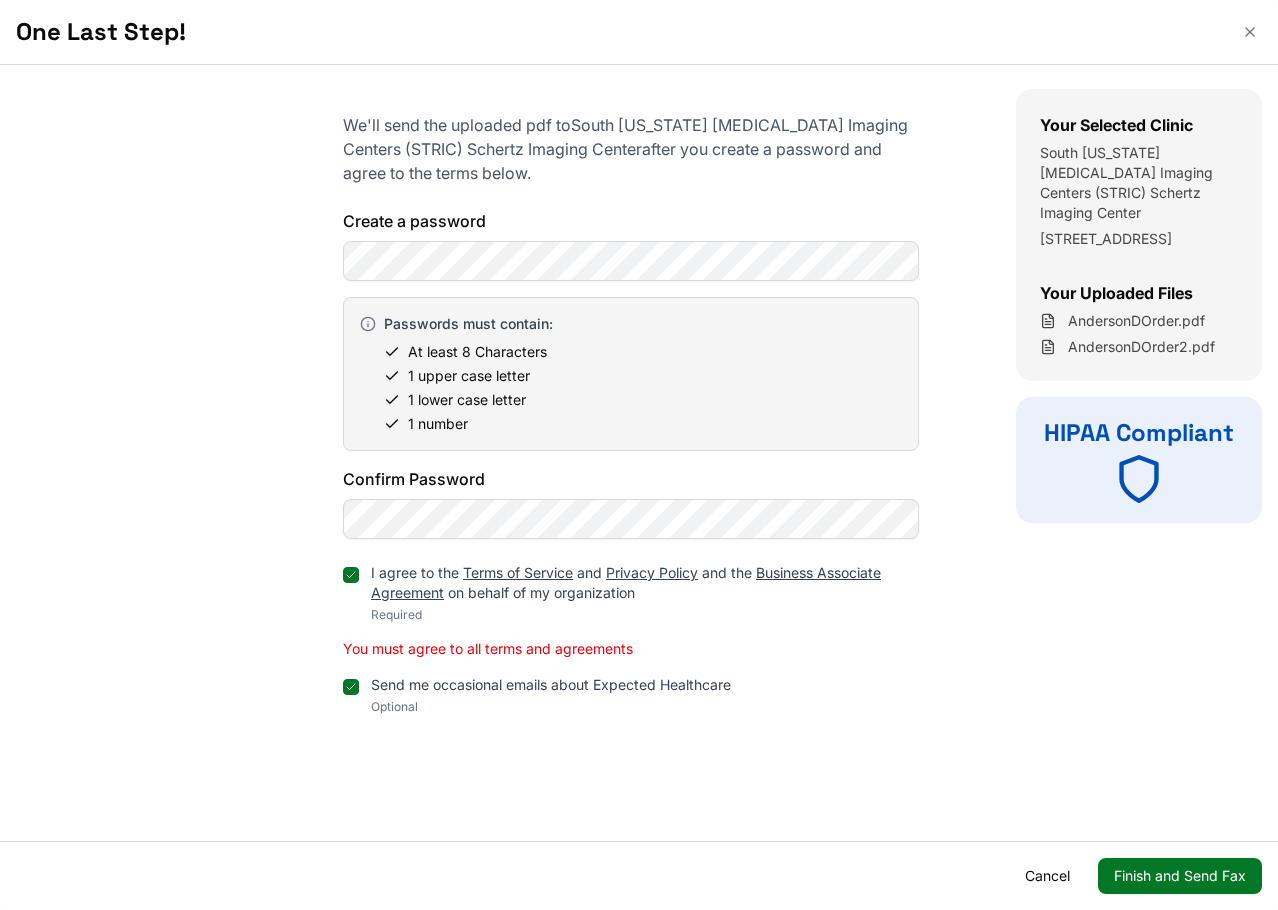 click 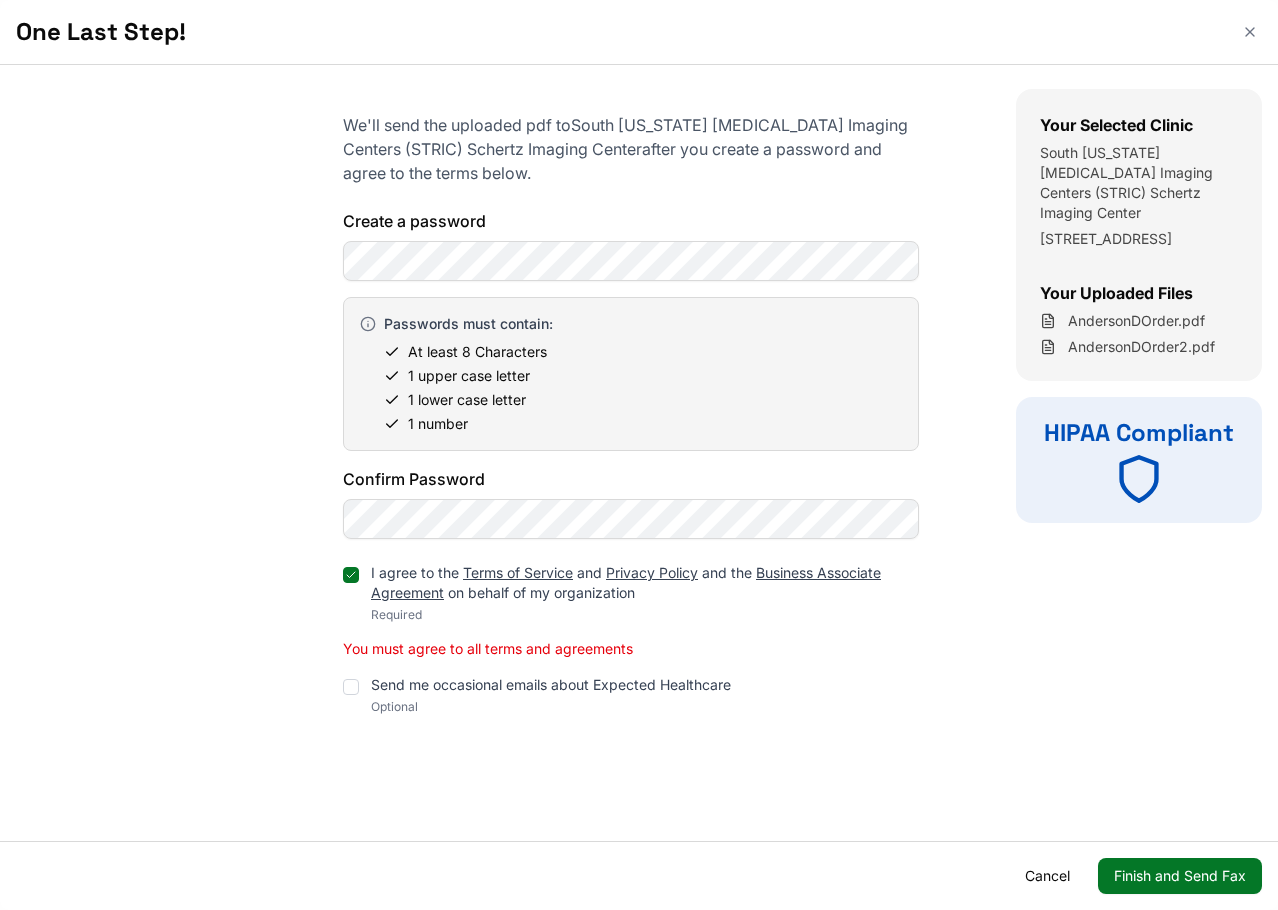 click on "Finish and Send Fax" at bounding box center (1180, 876) 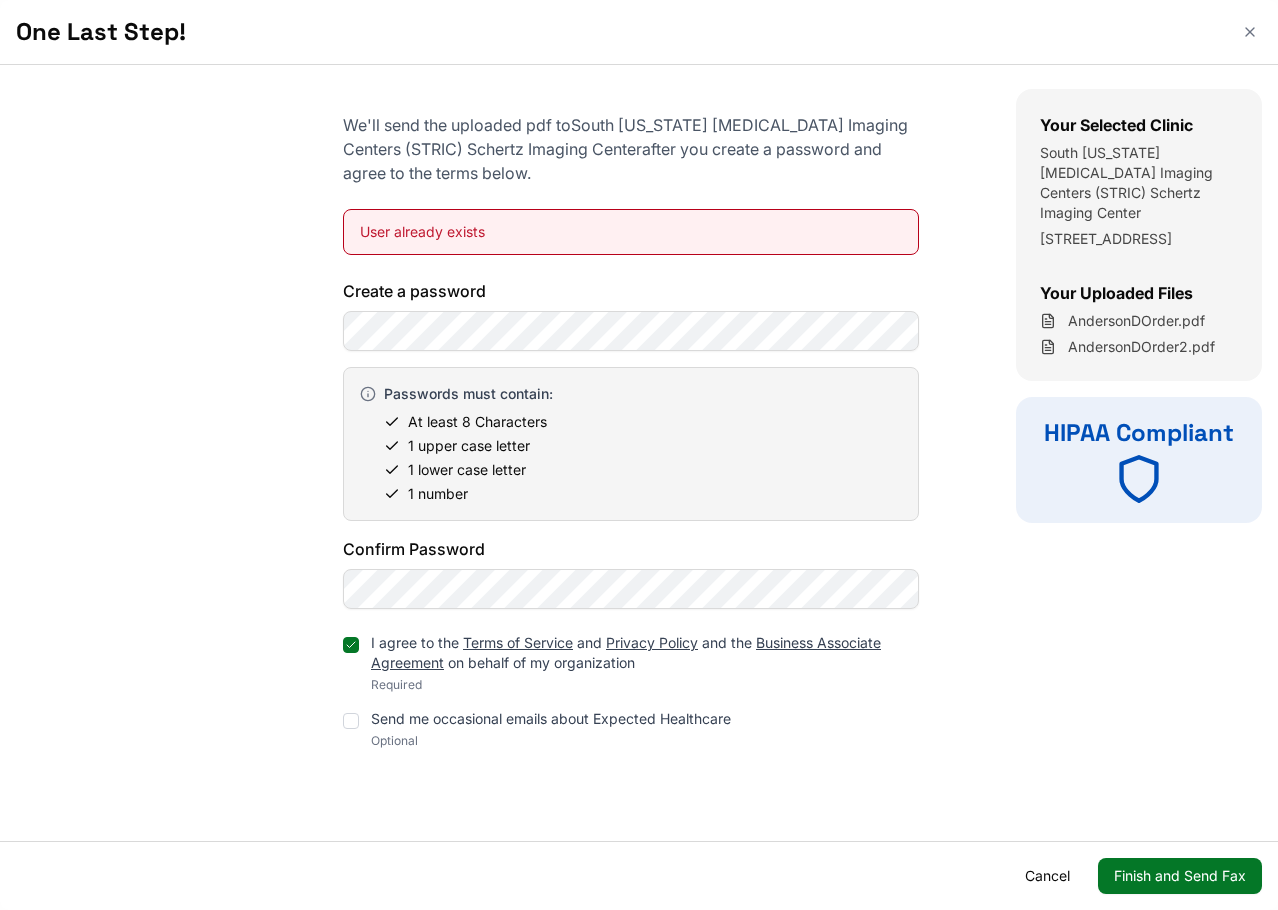 click 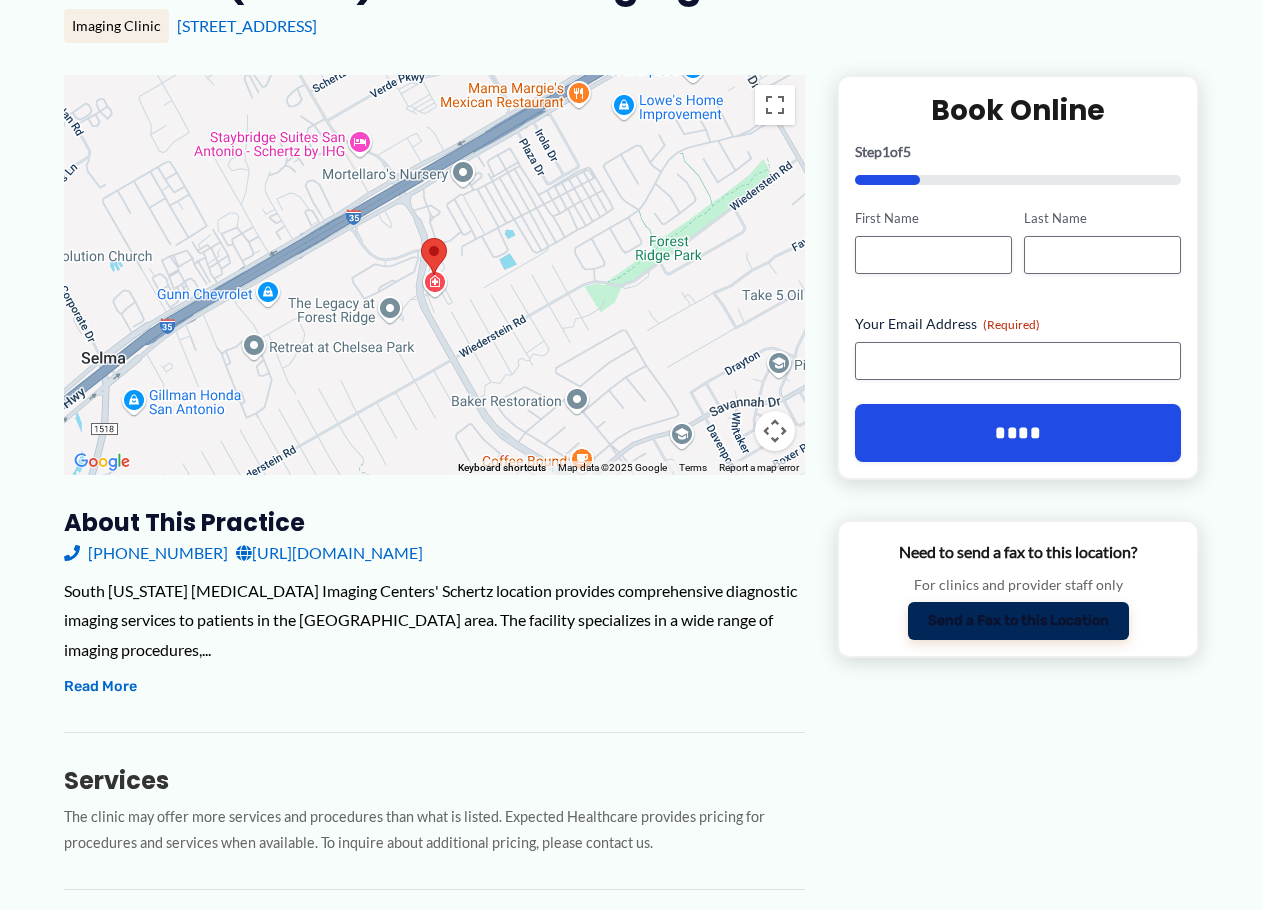 click on "Send a Fax to this Location" at bounding box center (1018, 621) 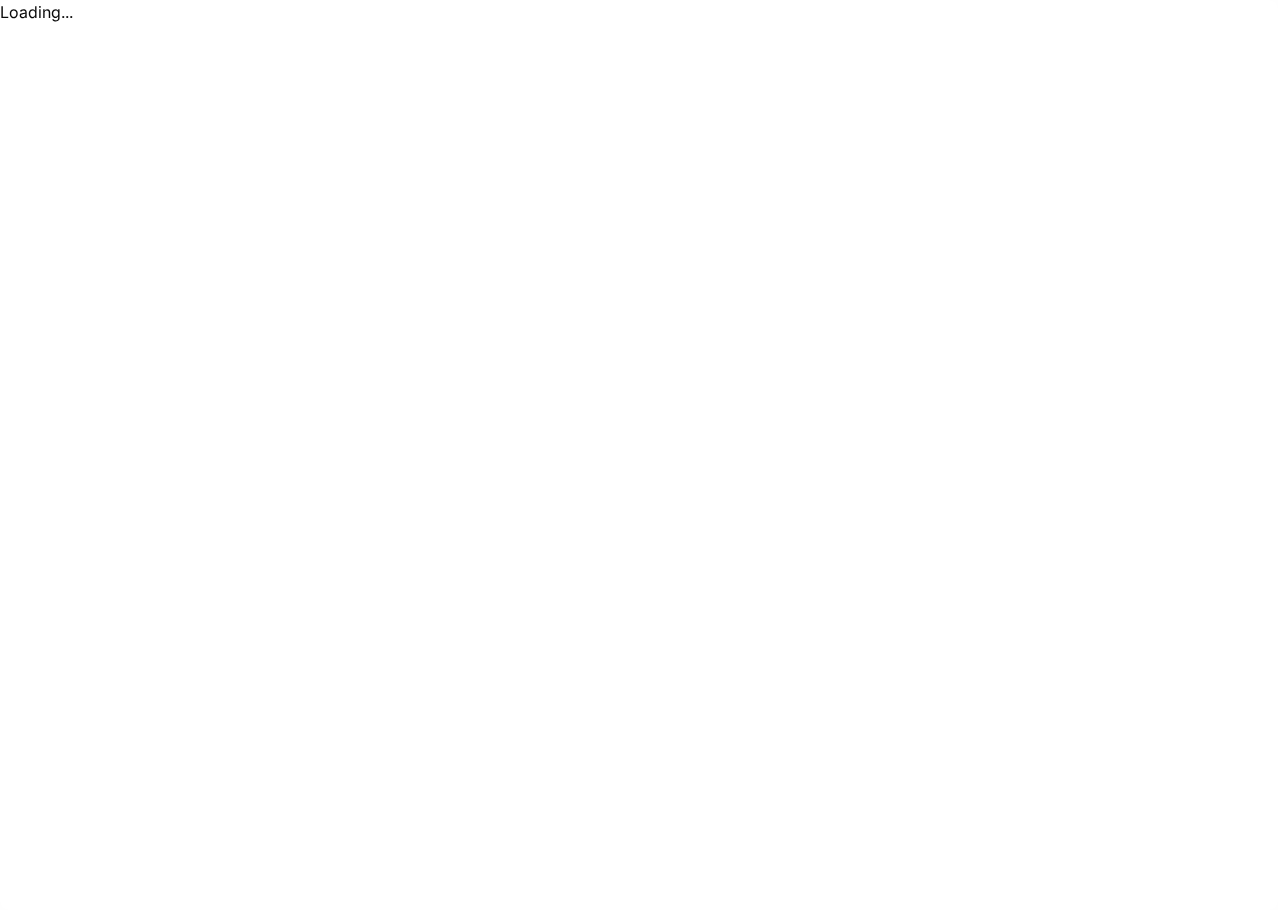 scroll, scrollTop: 0, scrollLeft: 0, axis: both 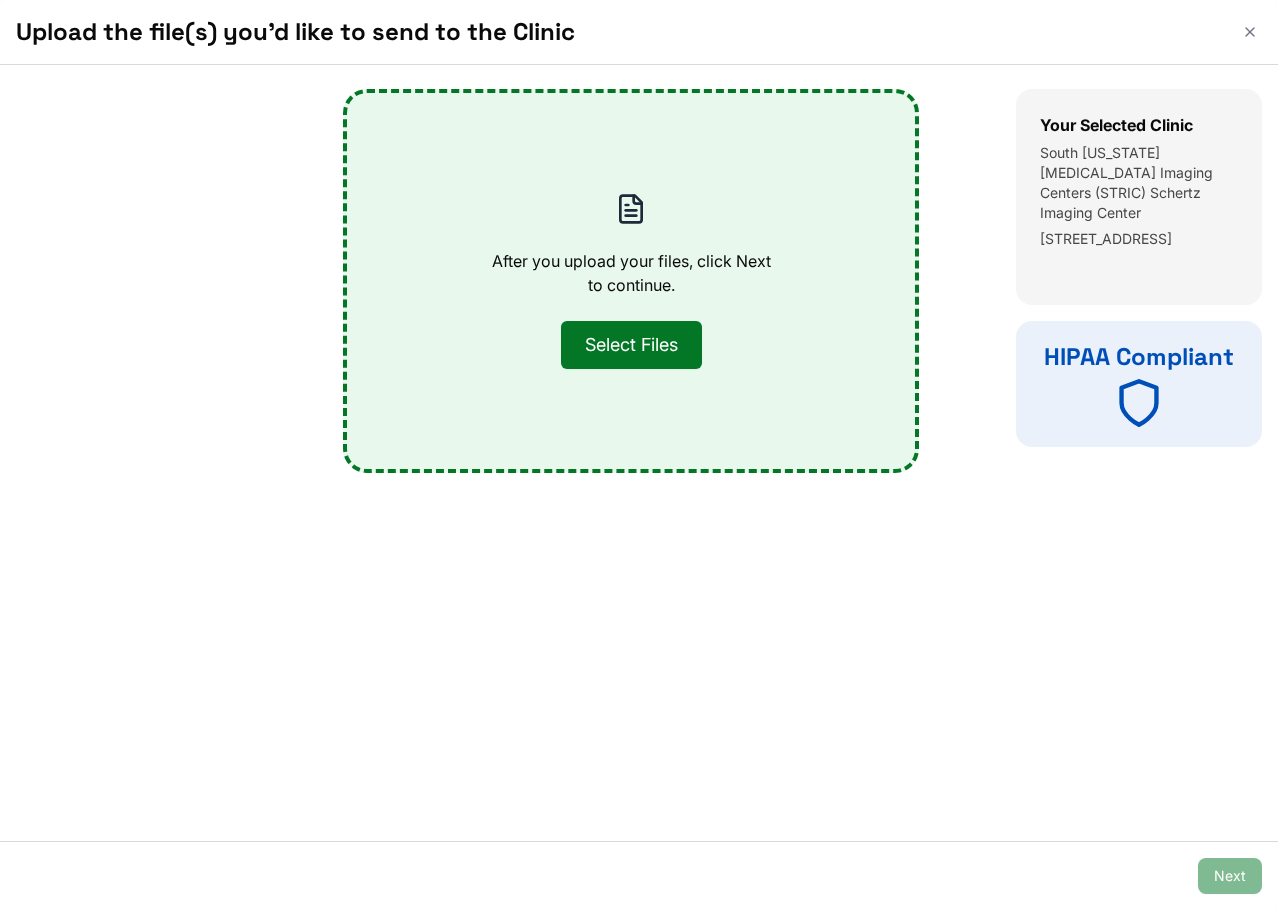 click on "Select Files" at bounding box center (631, 345) 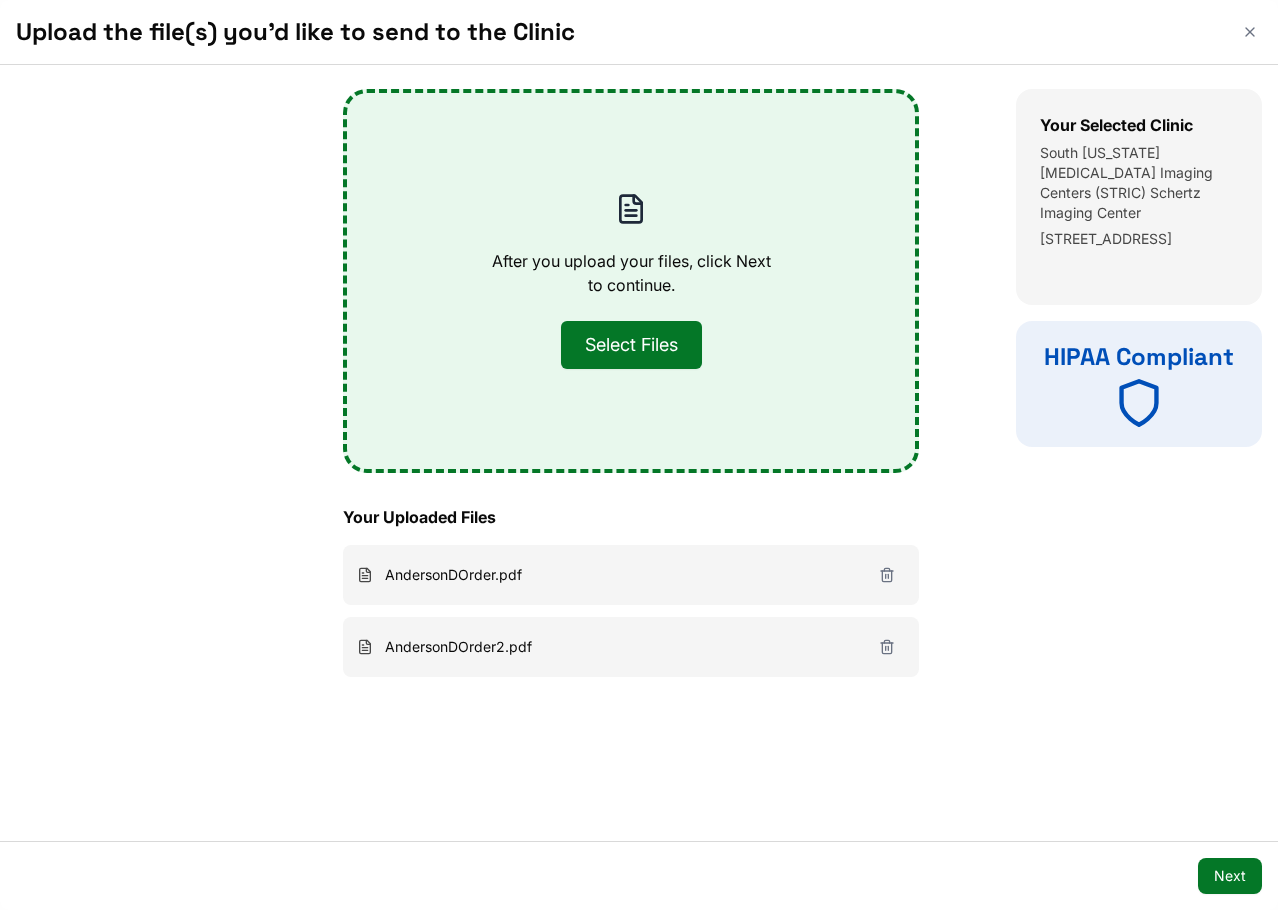 click on "Next" at bounding box center [1230, 876] 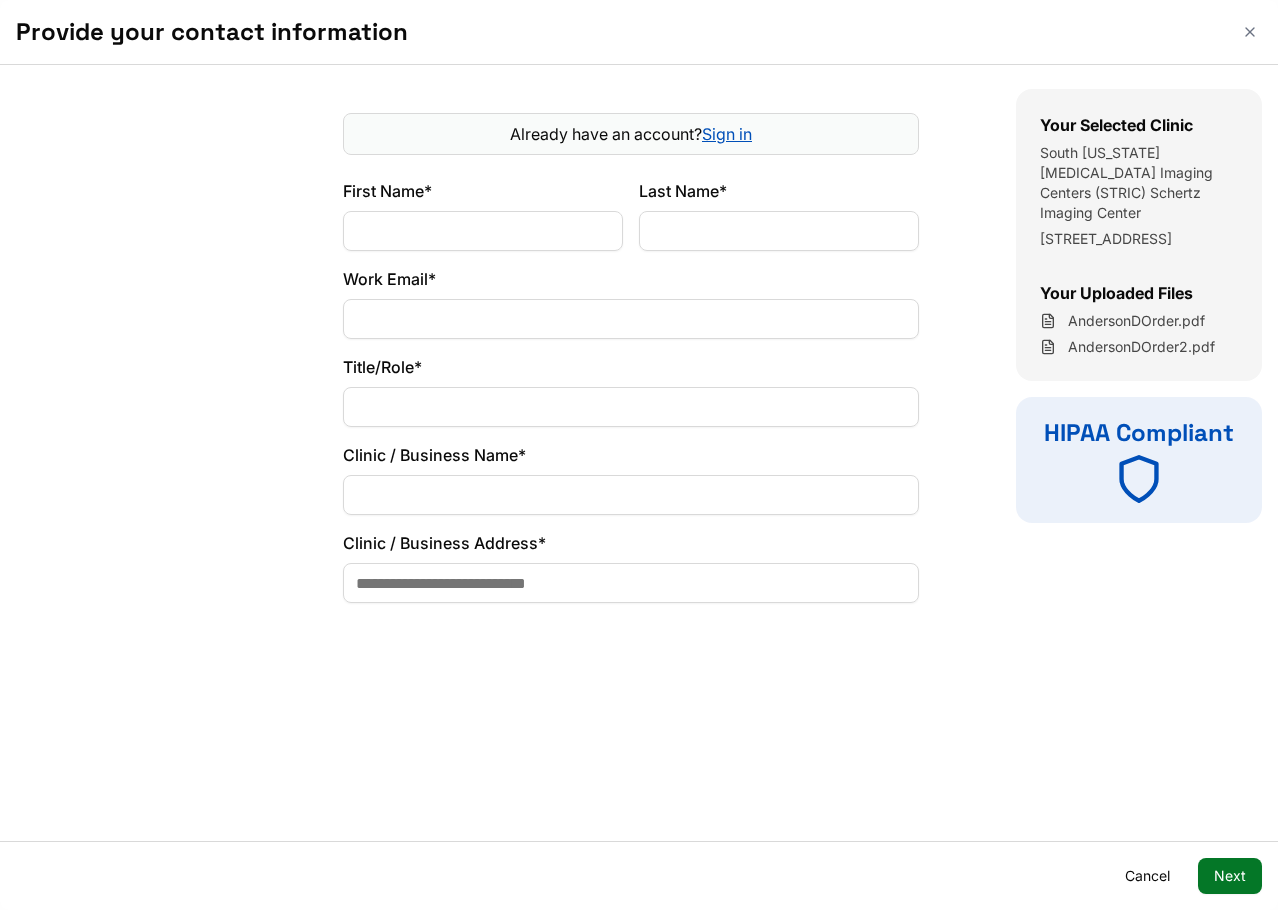 click on "Sign in" at bounding box center (727, 134) 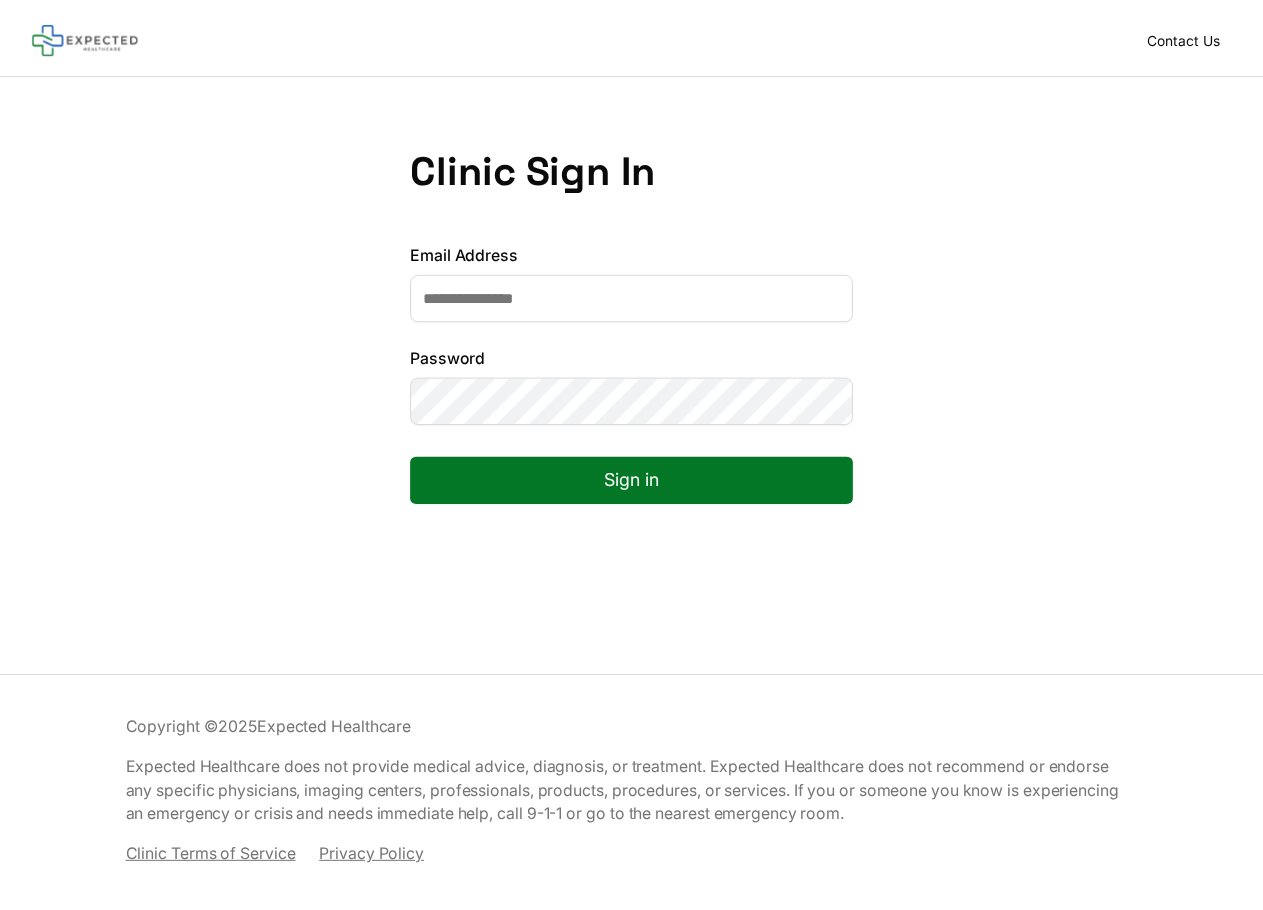 scroll, scrollTop: 0, scrollLeft: 0, axis: both 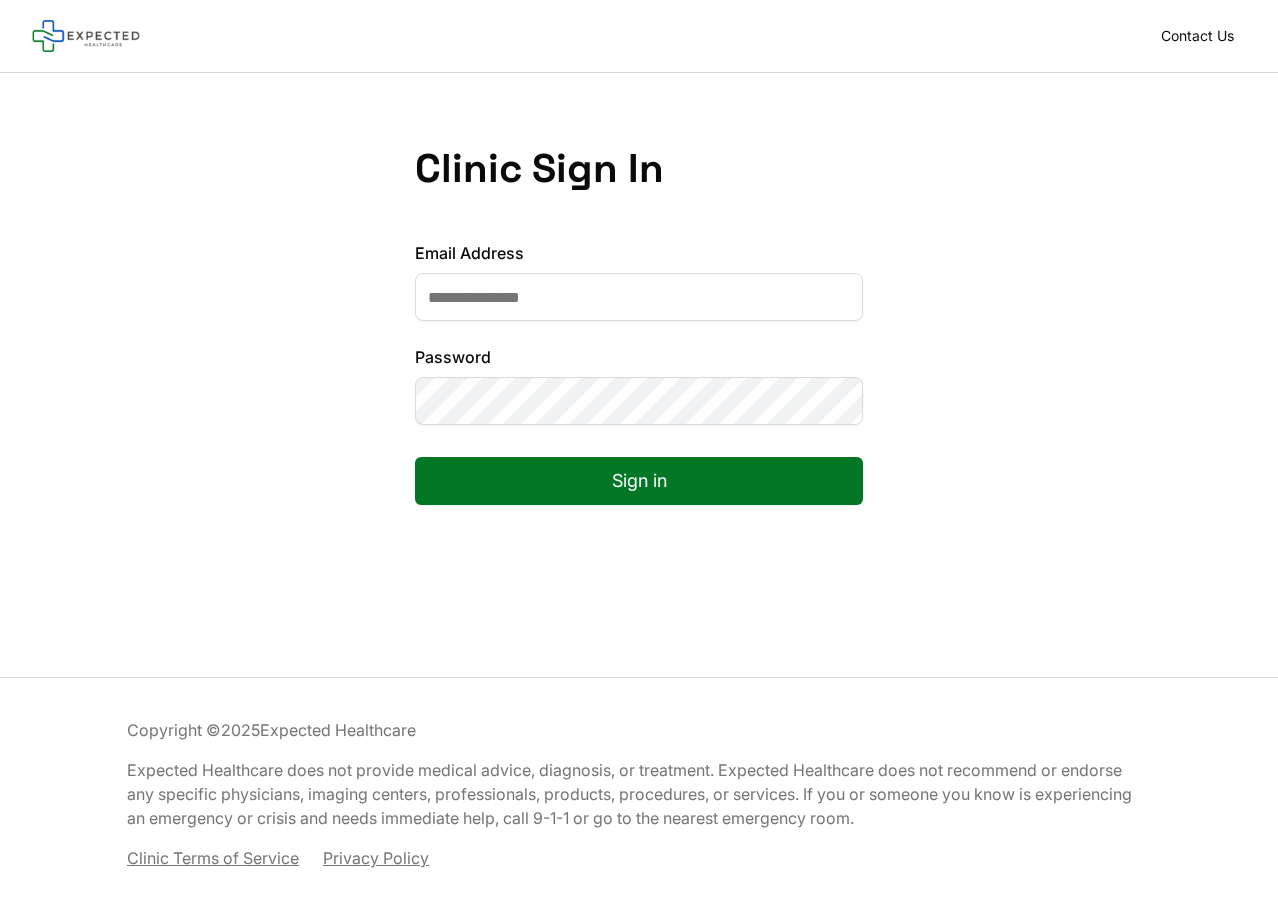 click on "Email Address" at bounding box center [639, 297] 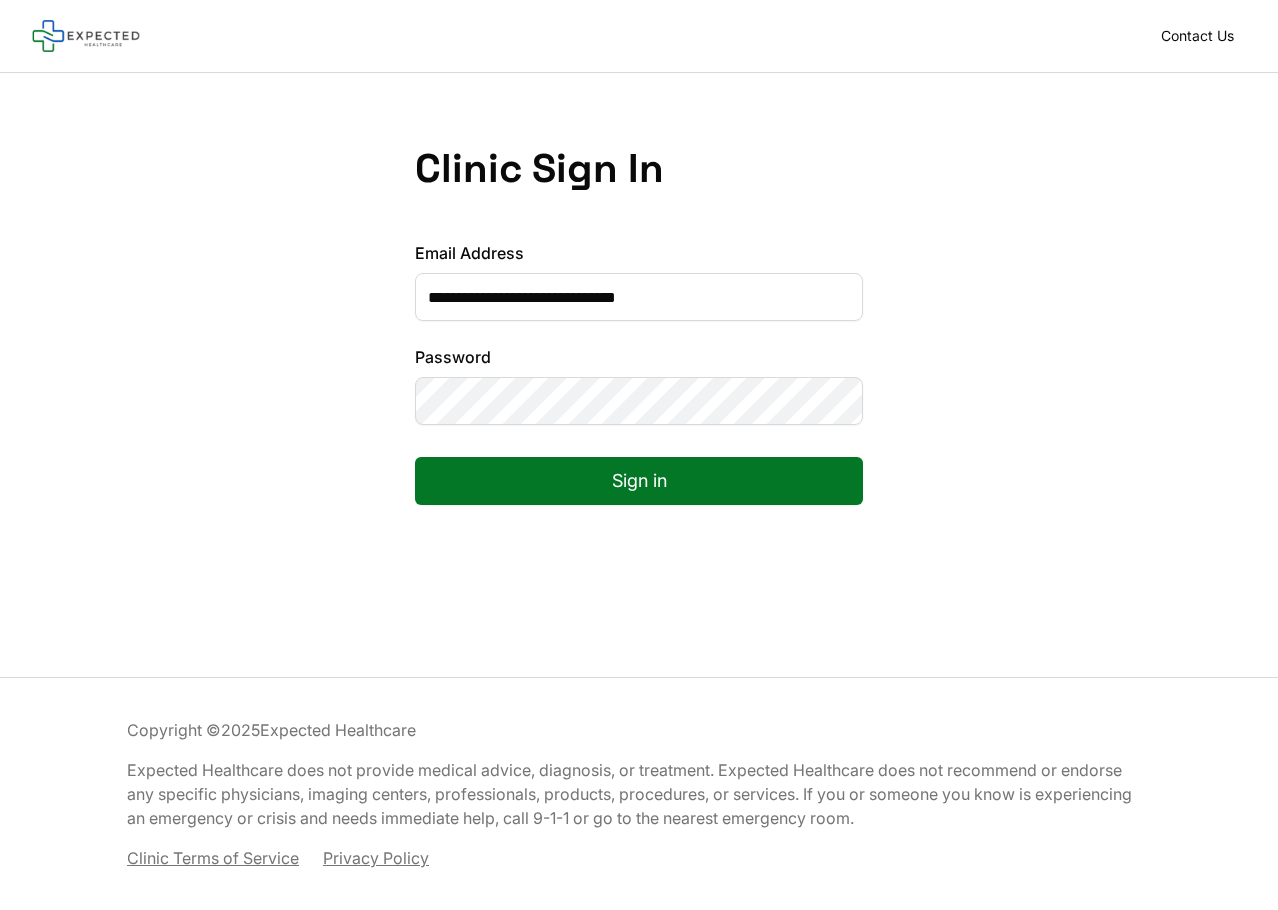 click on "Sign in" at bounding box center [639, 481] 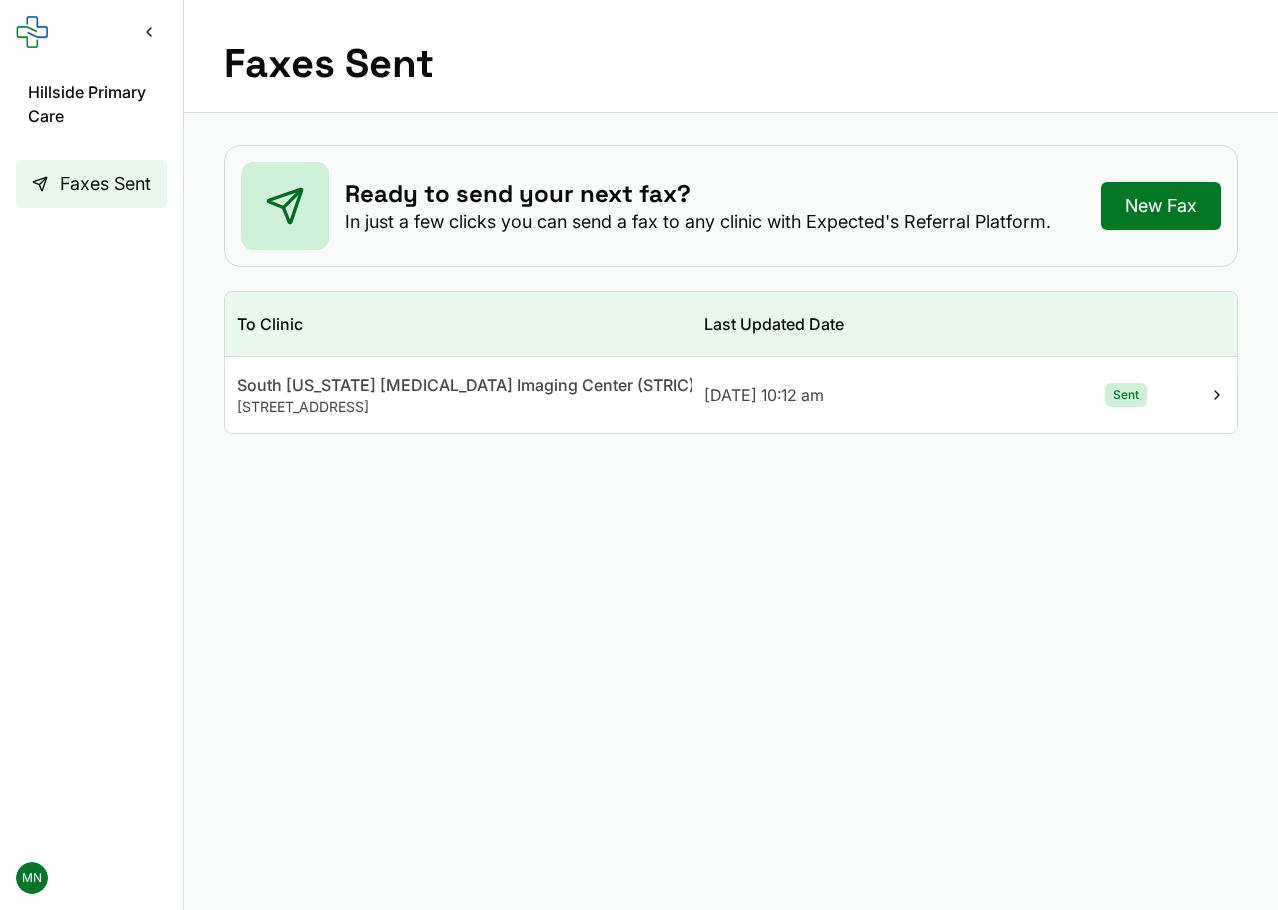 click on "New Fax" at bounding box center (1161, 206) 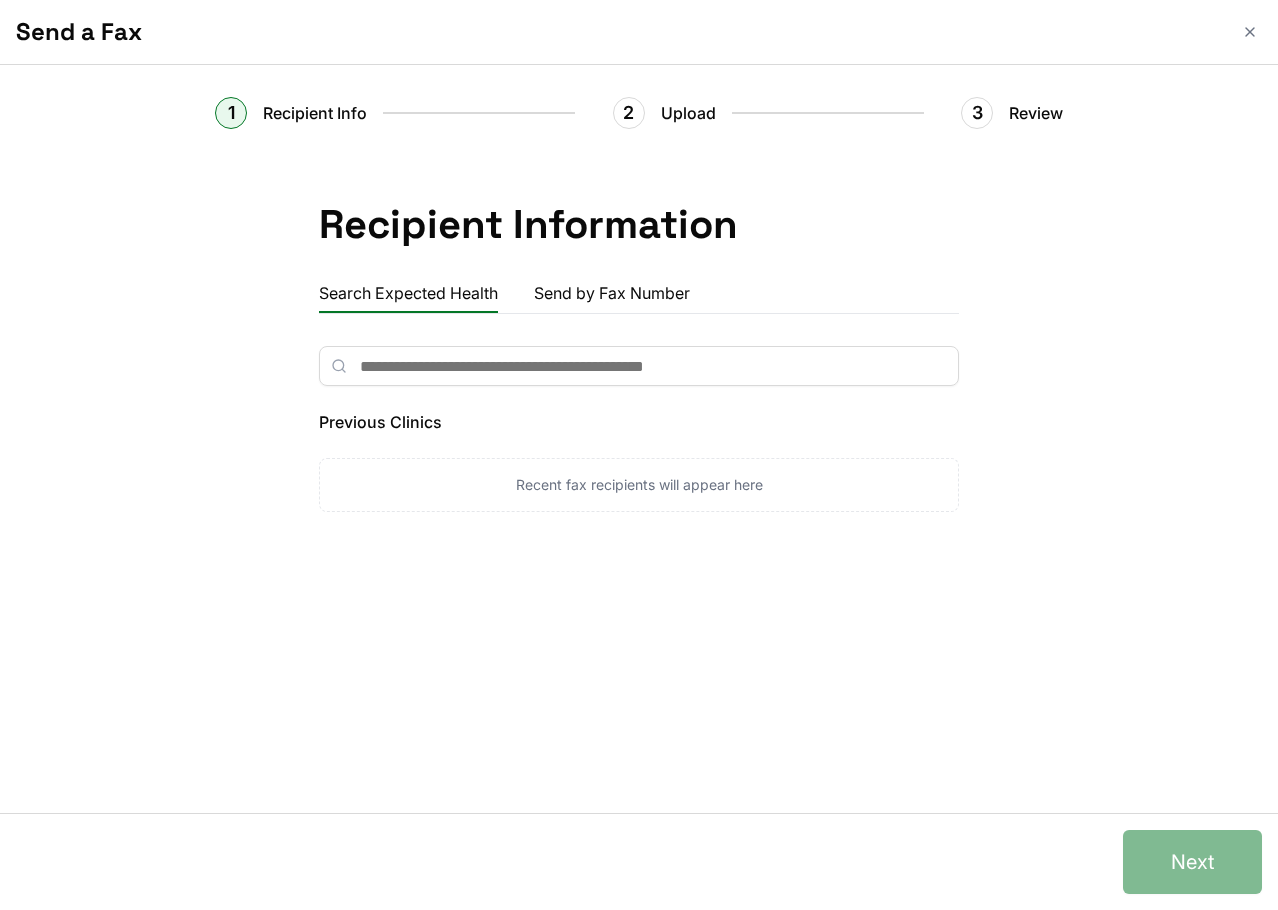 click on "Send by Fax Number" at bounding box center (611, 293) 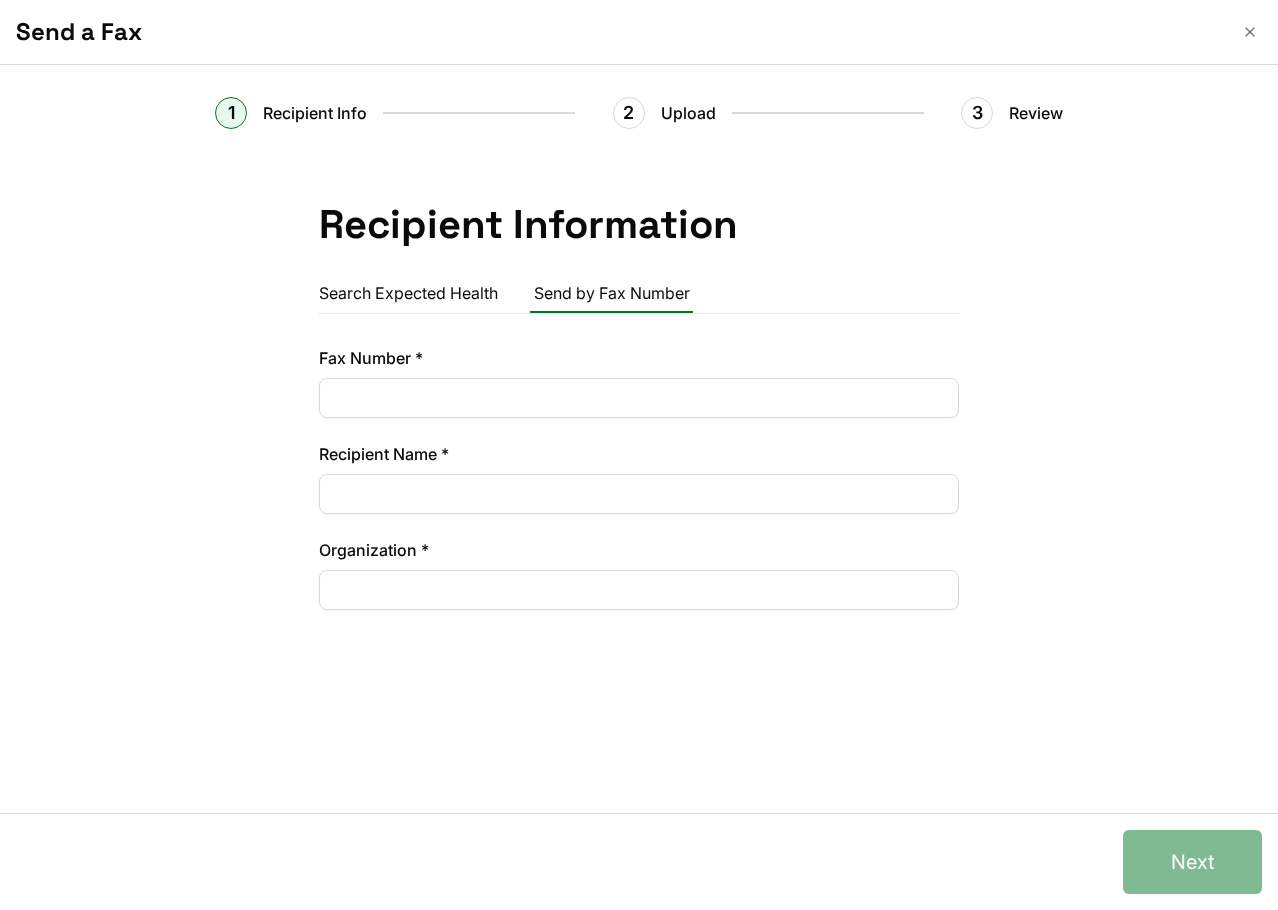 click on "Search Expected Health" at bounding box center [408, 293] 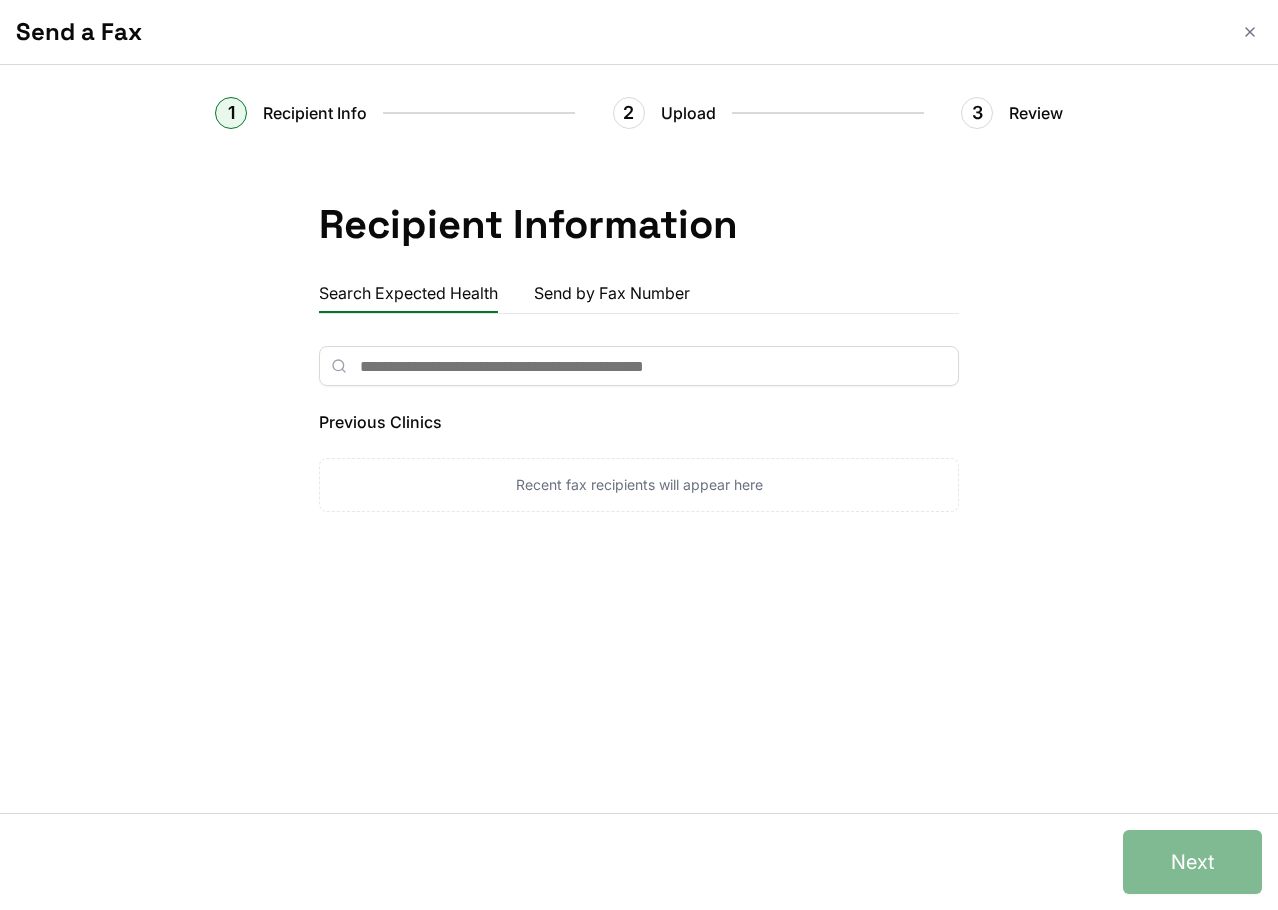 click at bounding box center (639, 366) 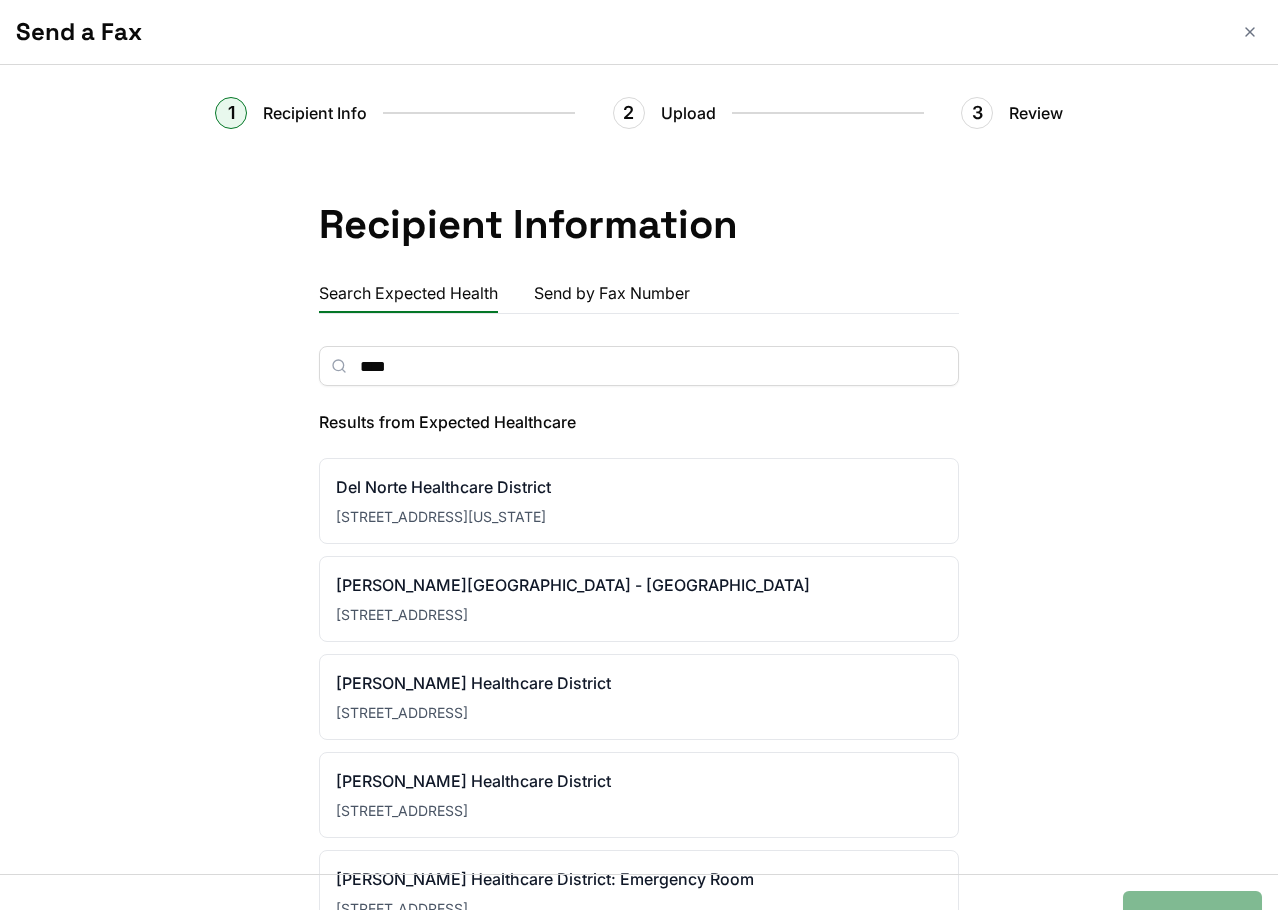 type on "*****" 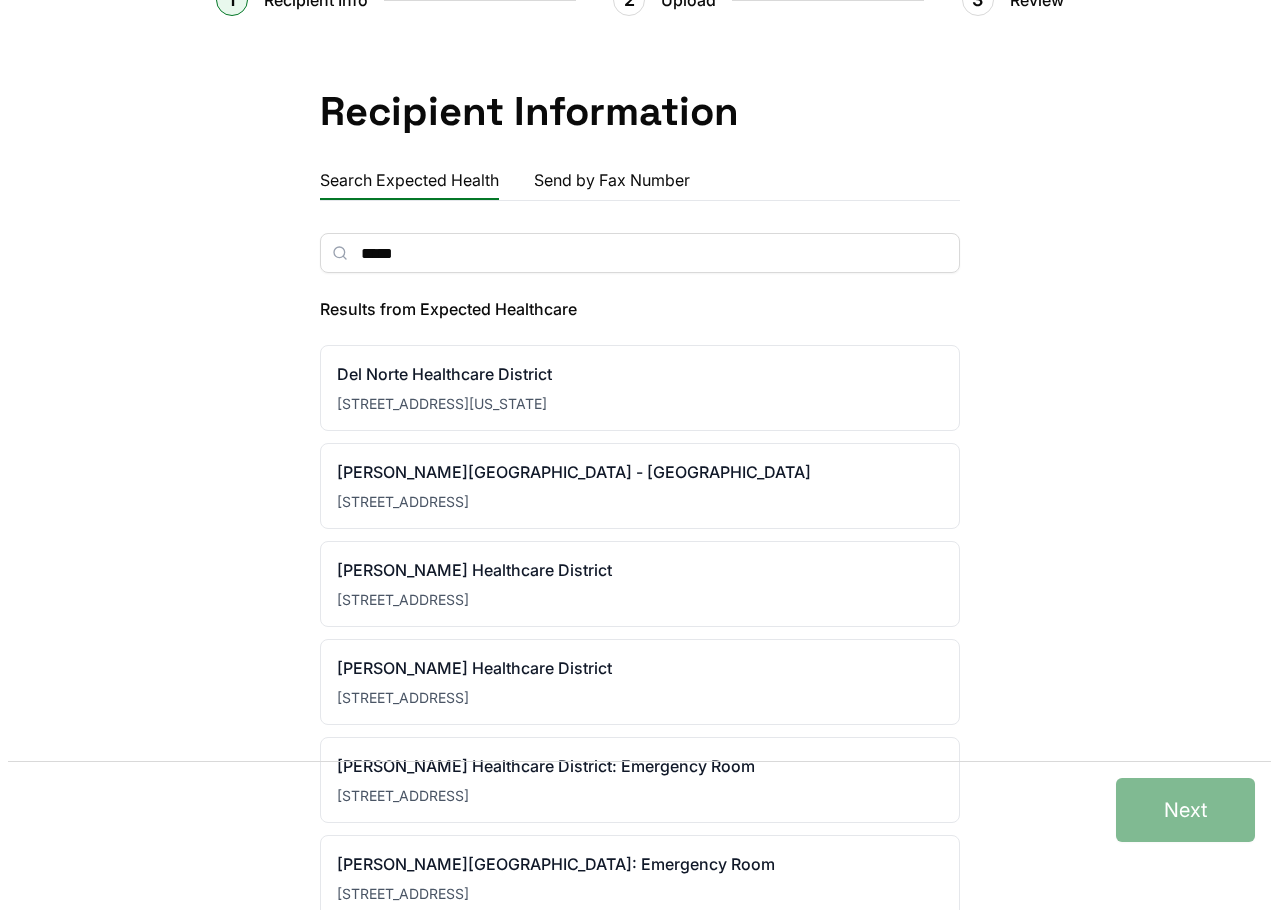 scroll, scrollTop: 0, scrollLeft: 0, axis: both 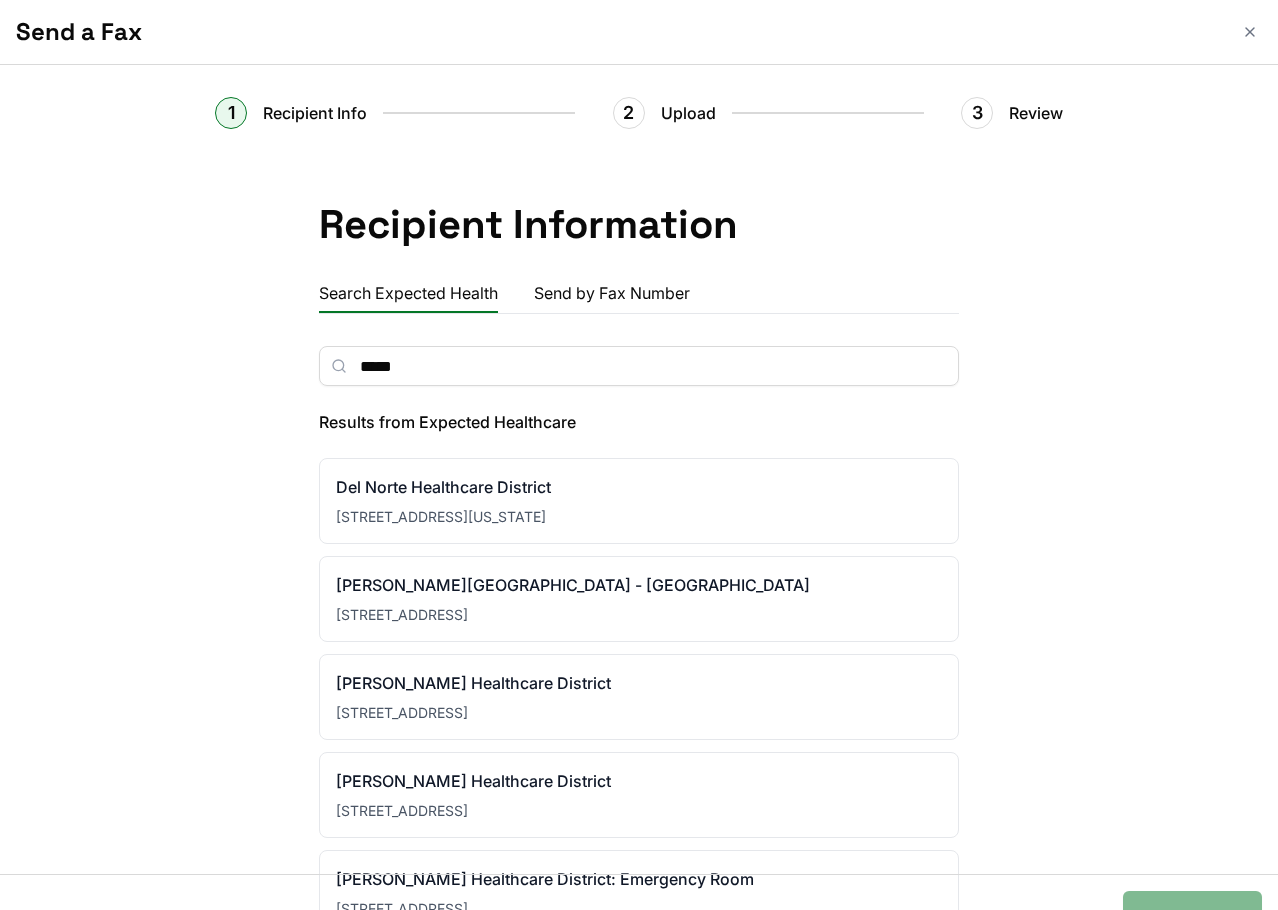 click on "Send by Fax Number" at bounding box center [611, 293] 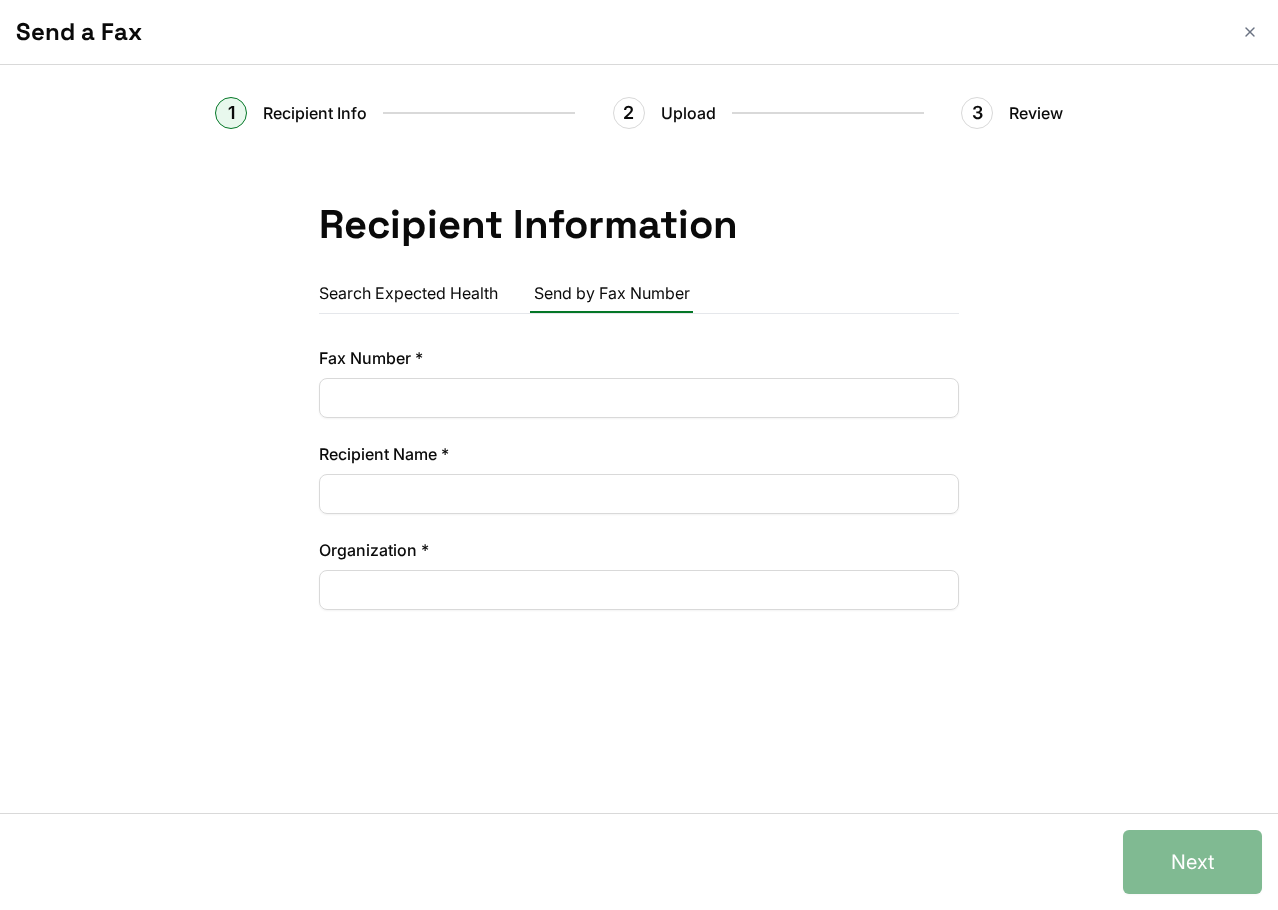 click on "Fax Number *" at bounding box center [639, 398] 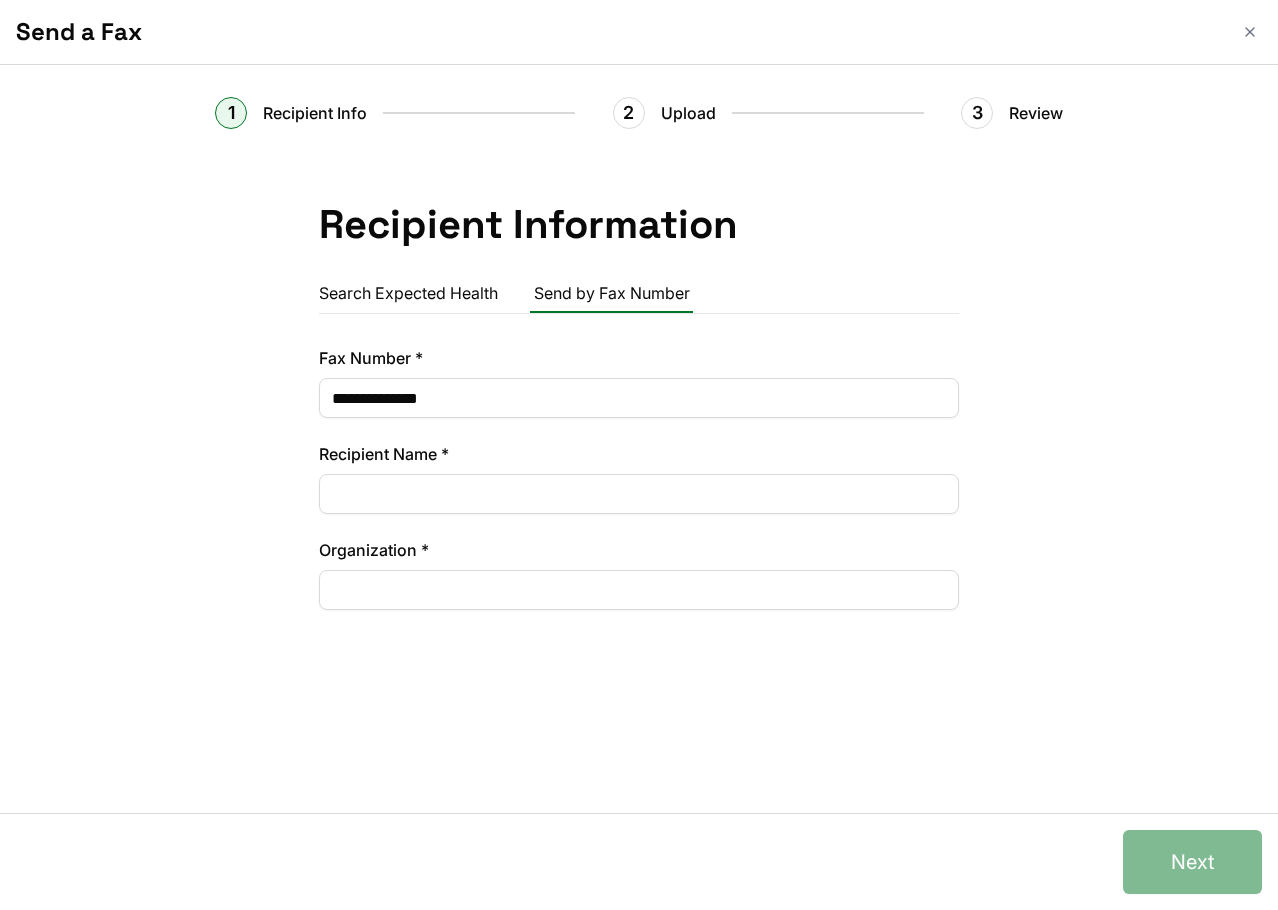 type on "**********" 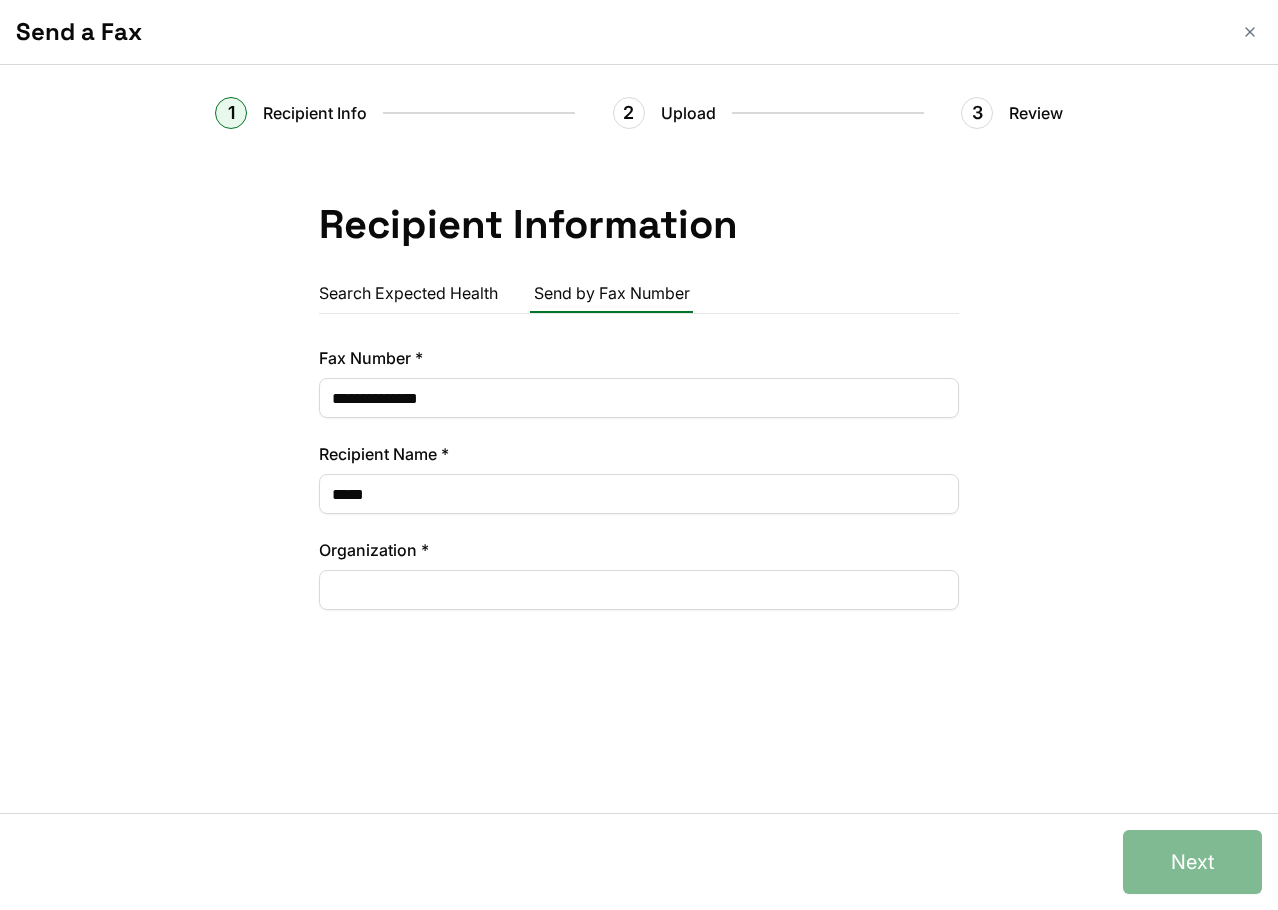 type on "*****" 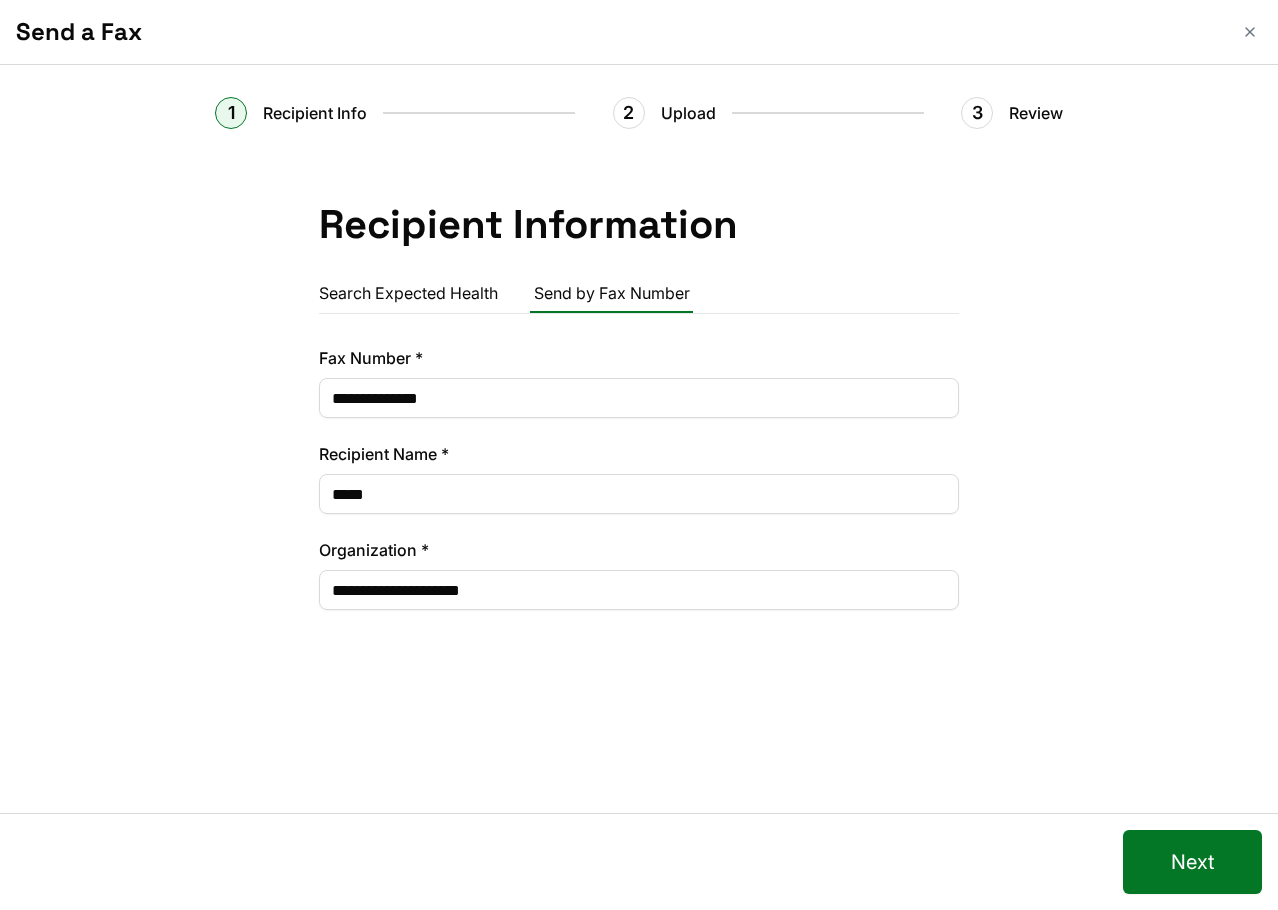 type on "**********" 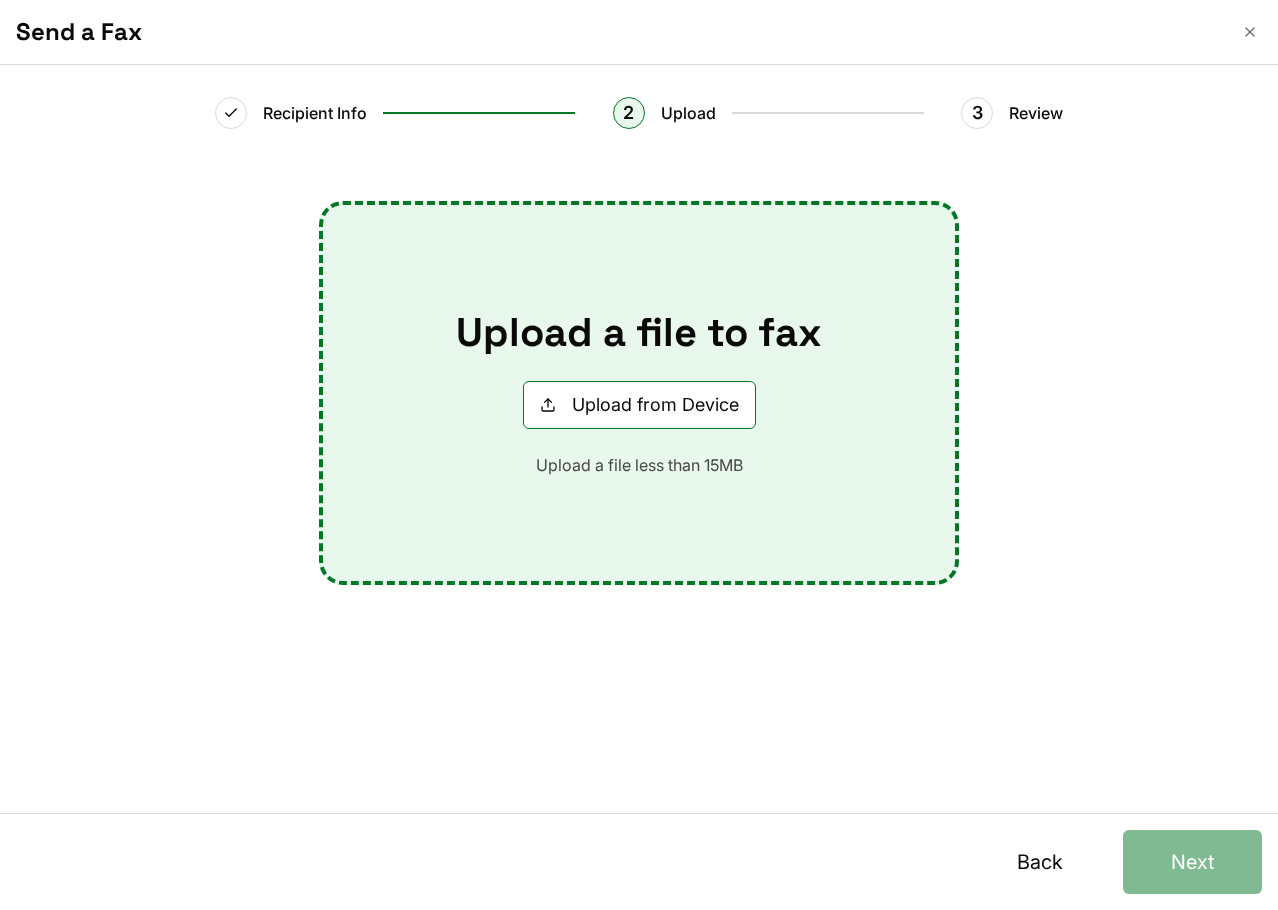 click on "Upload from Device" at bounding box center (639, 405) 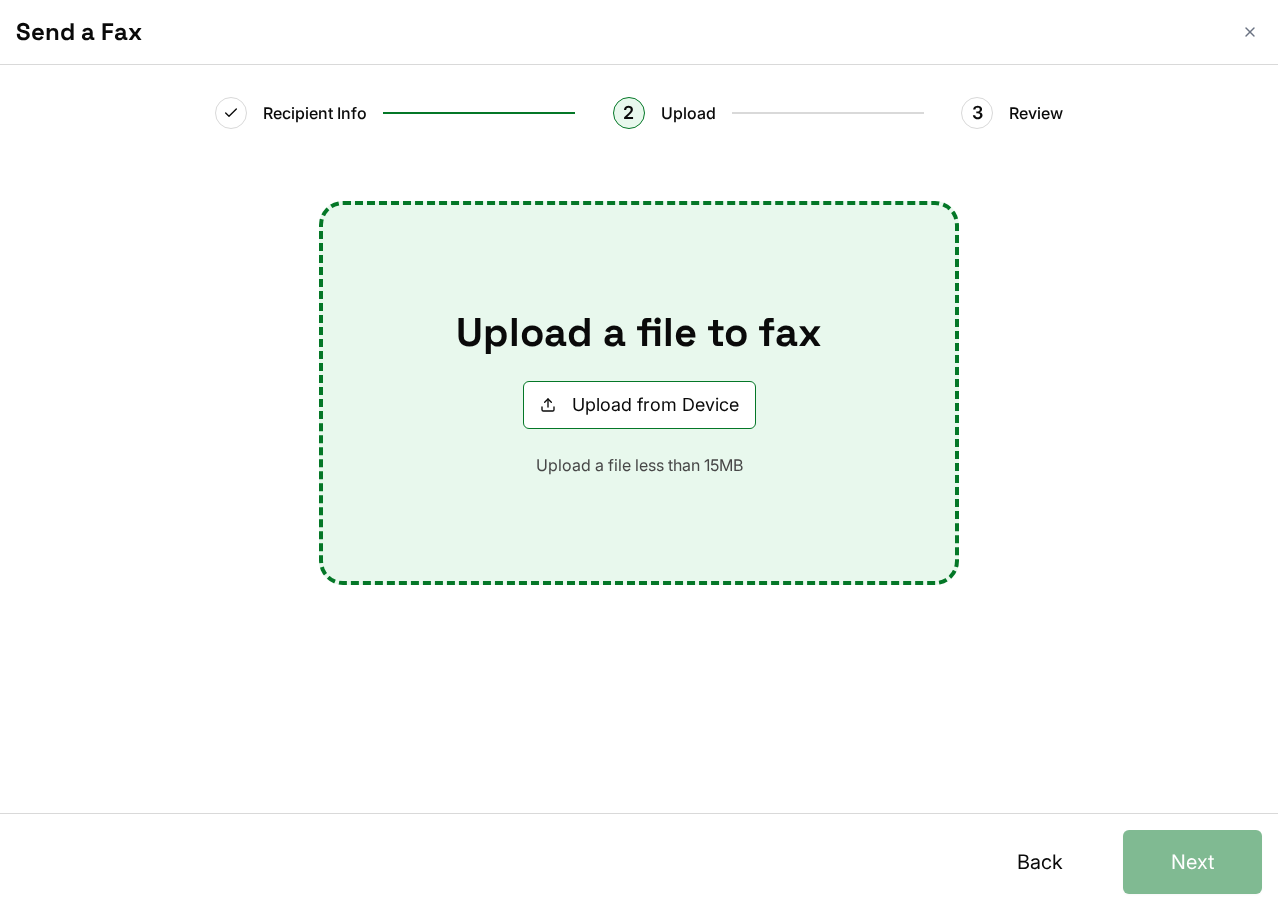 type on "**********" 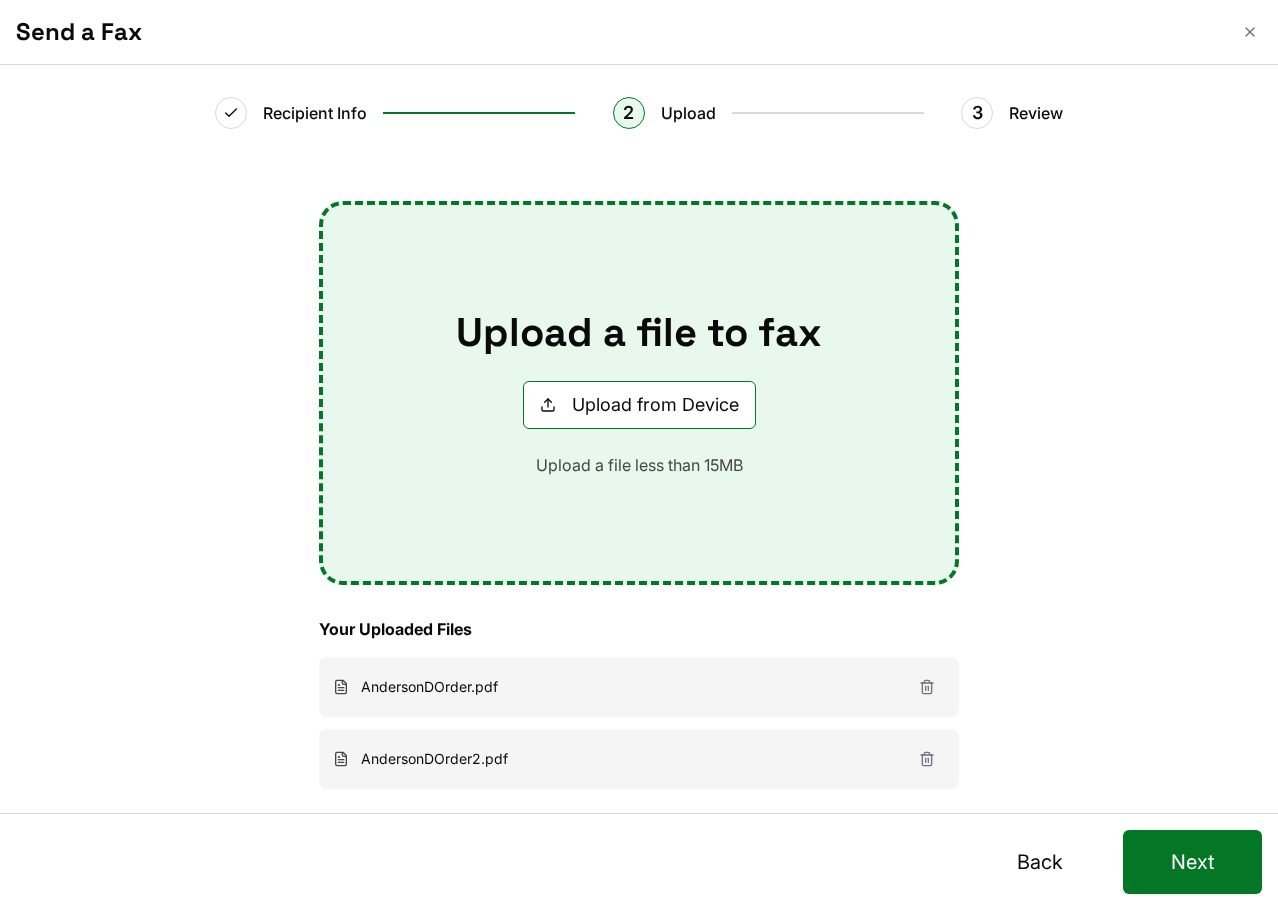 click on "Next" at bounding box center [1192, 862] 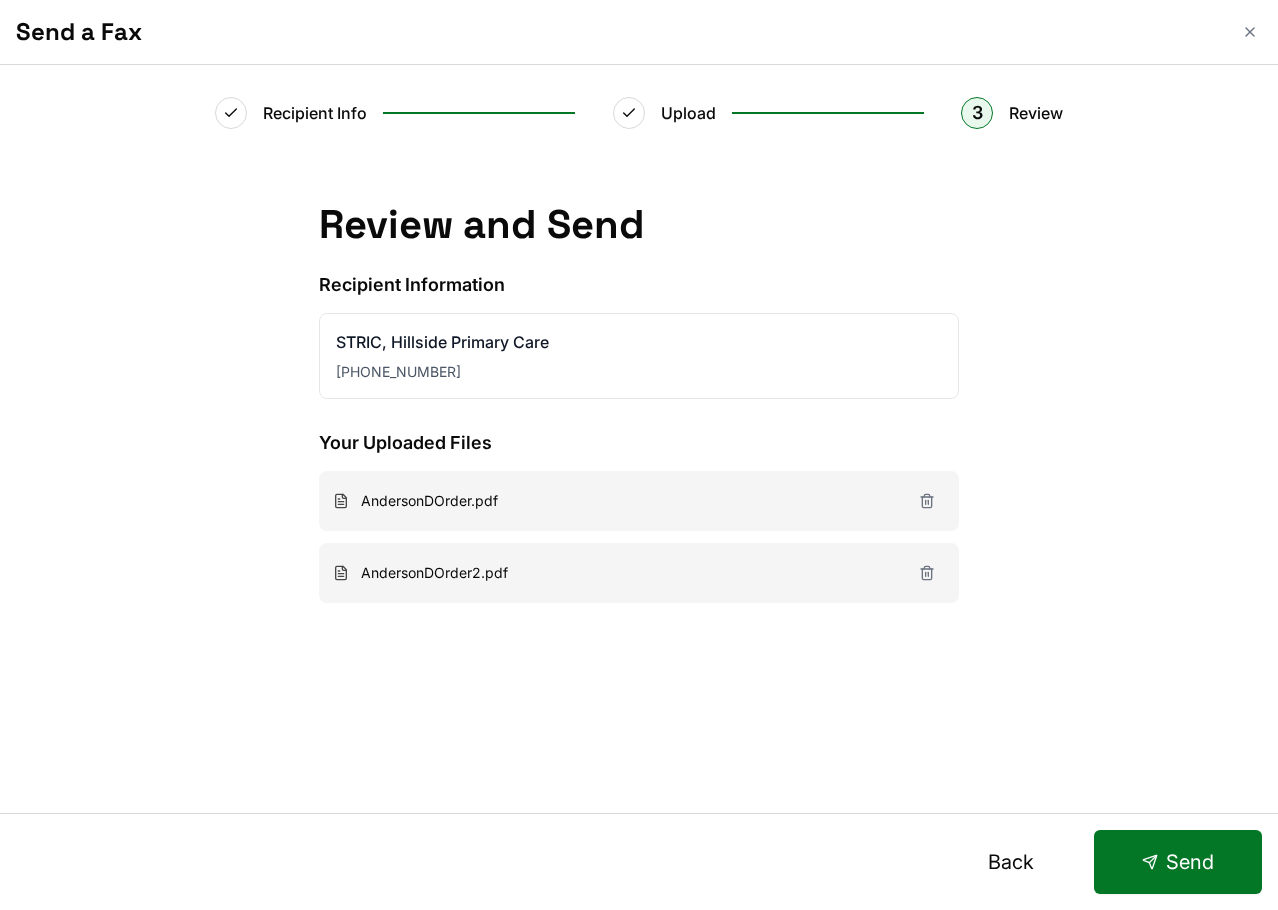 click on "Send" at bounding box center [1178, 862] 